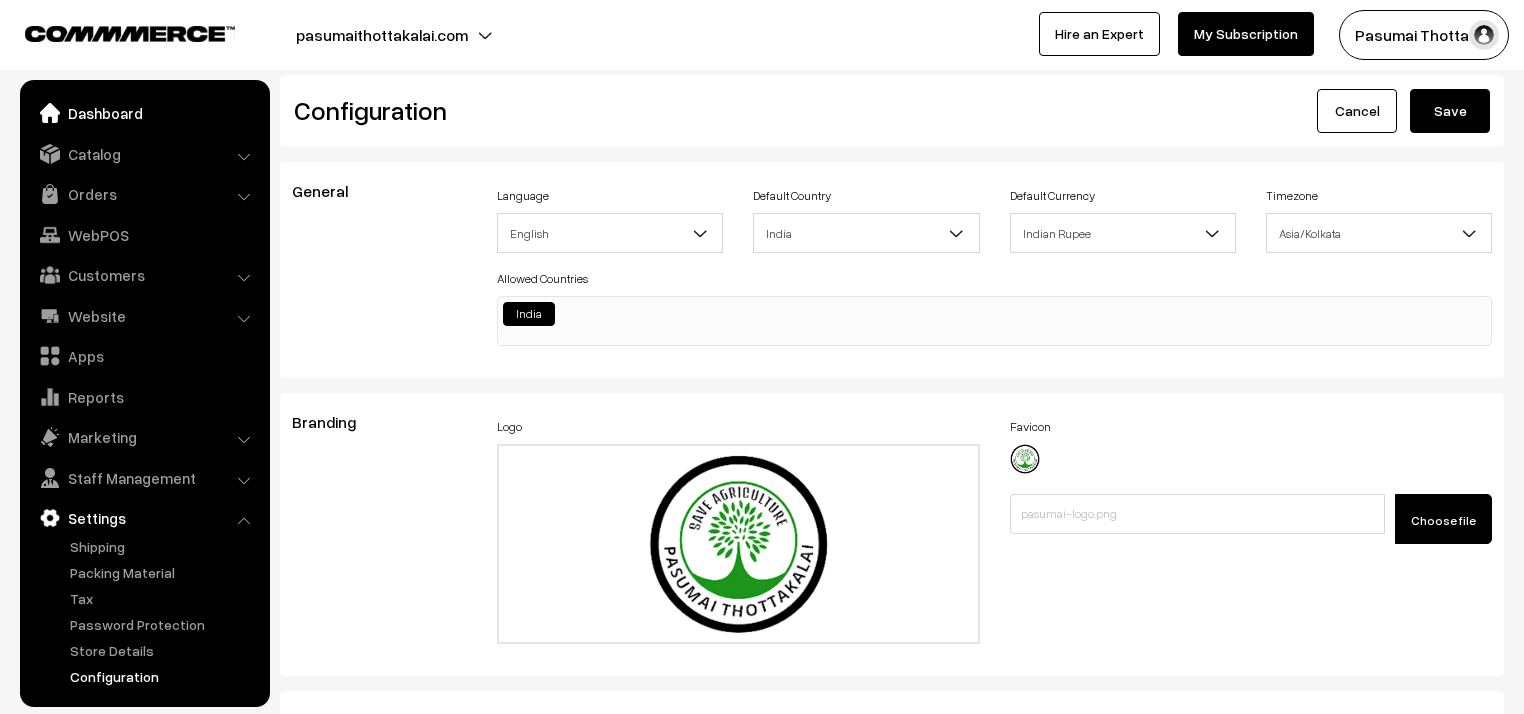 scroll, scrollTop: 2480, scrollLeft: 0, axis: vertical 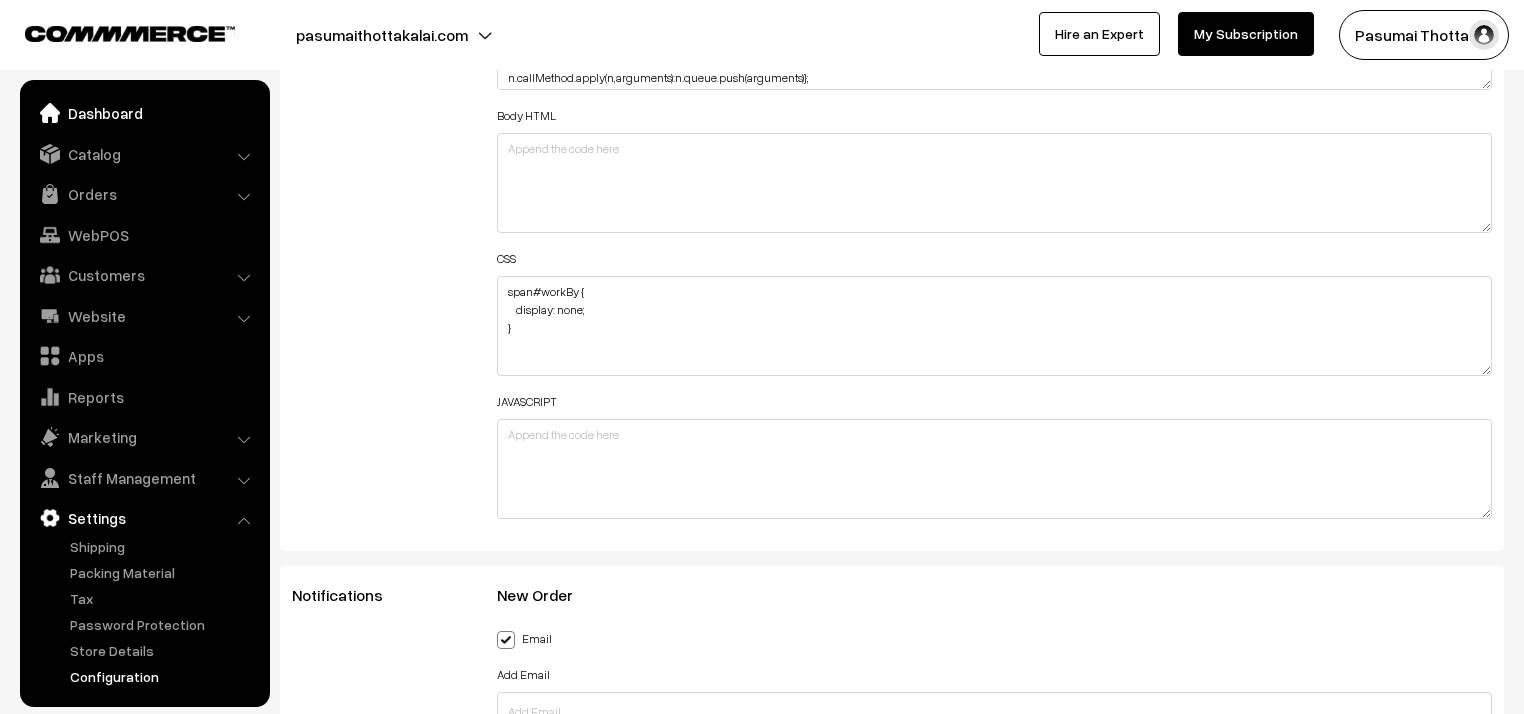 click on "Dashboard" at bounding box center [144, 113] 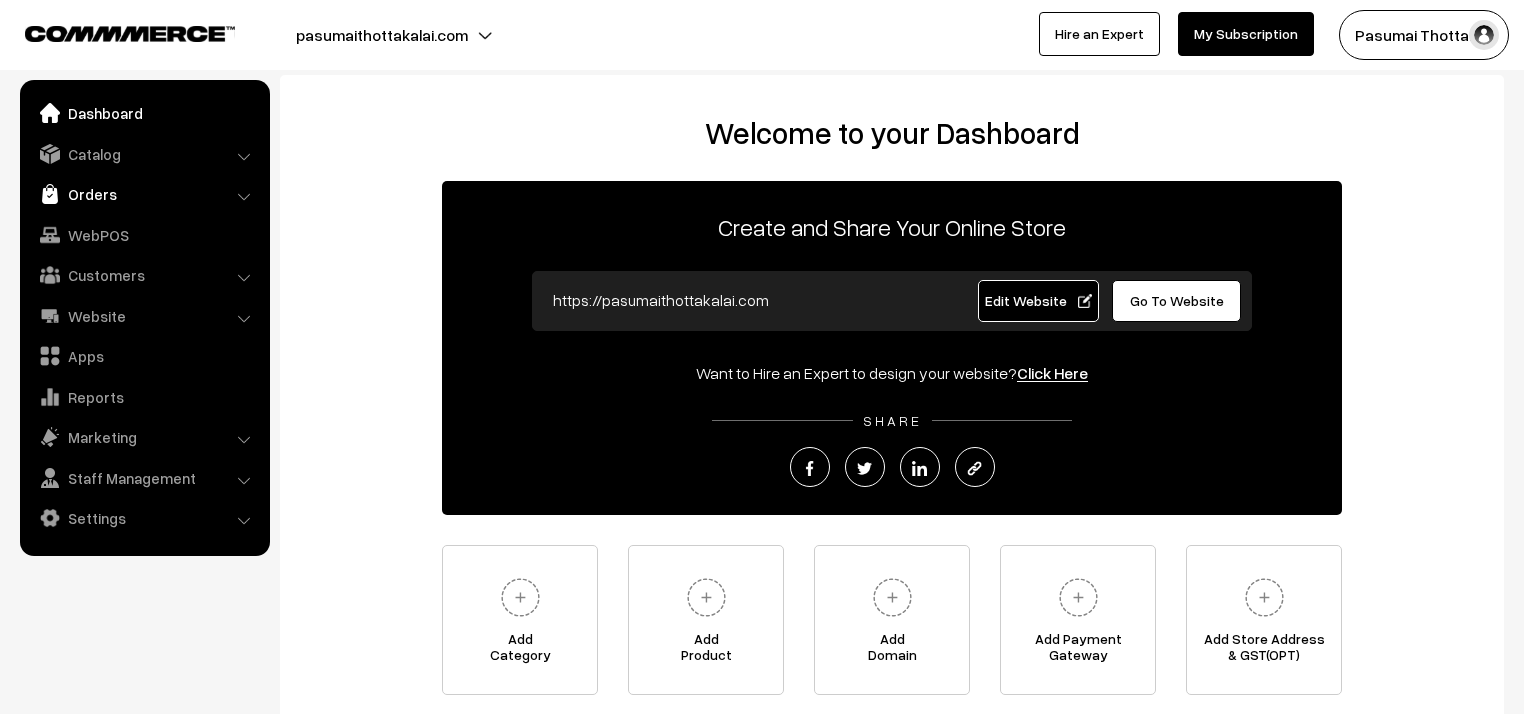 scroll, scrollTop: 0, scrollLeft: 0, axis: both 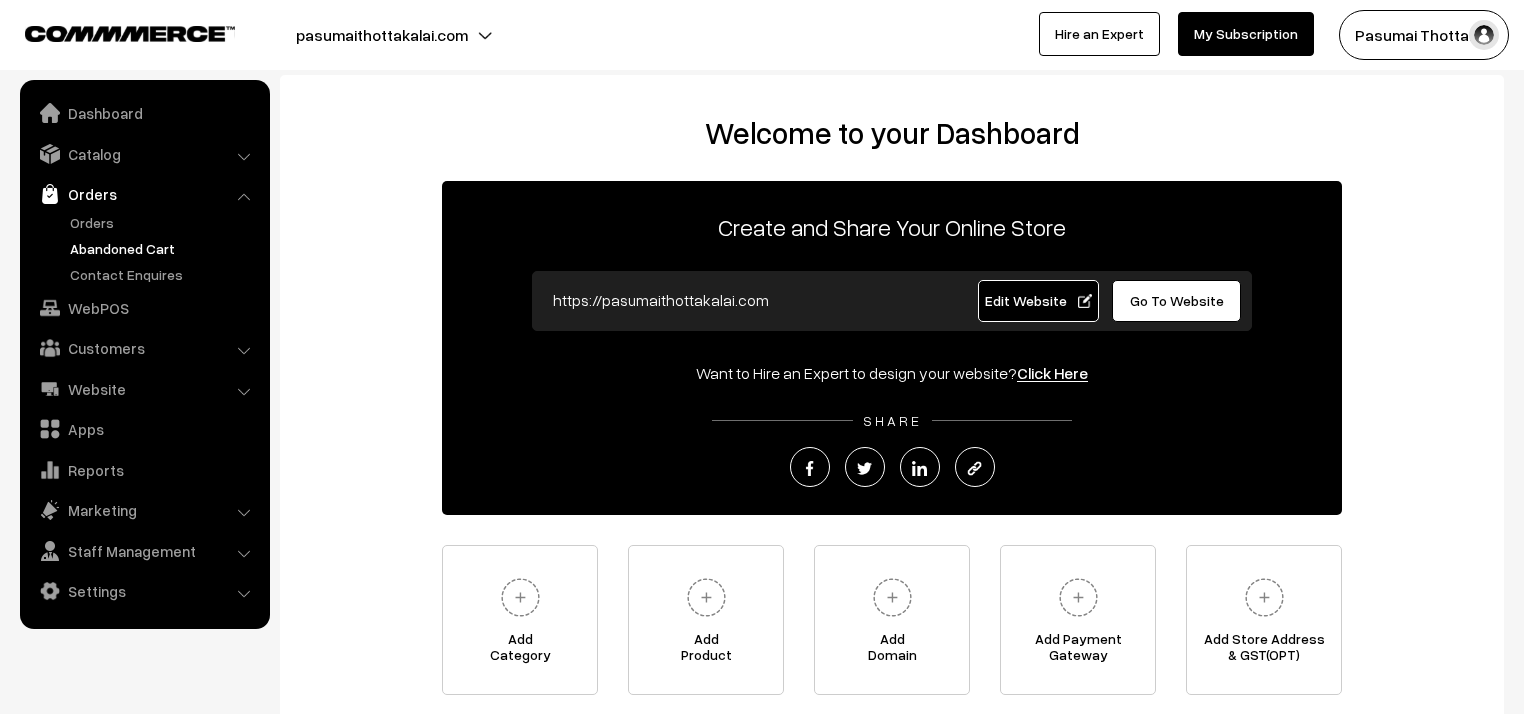 click on "Abandoned Cart" at bounding box center [164, 248] 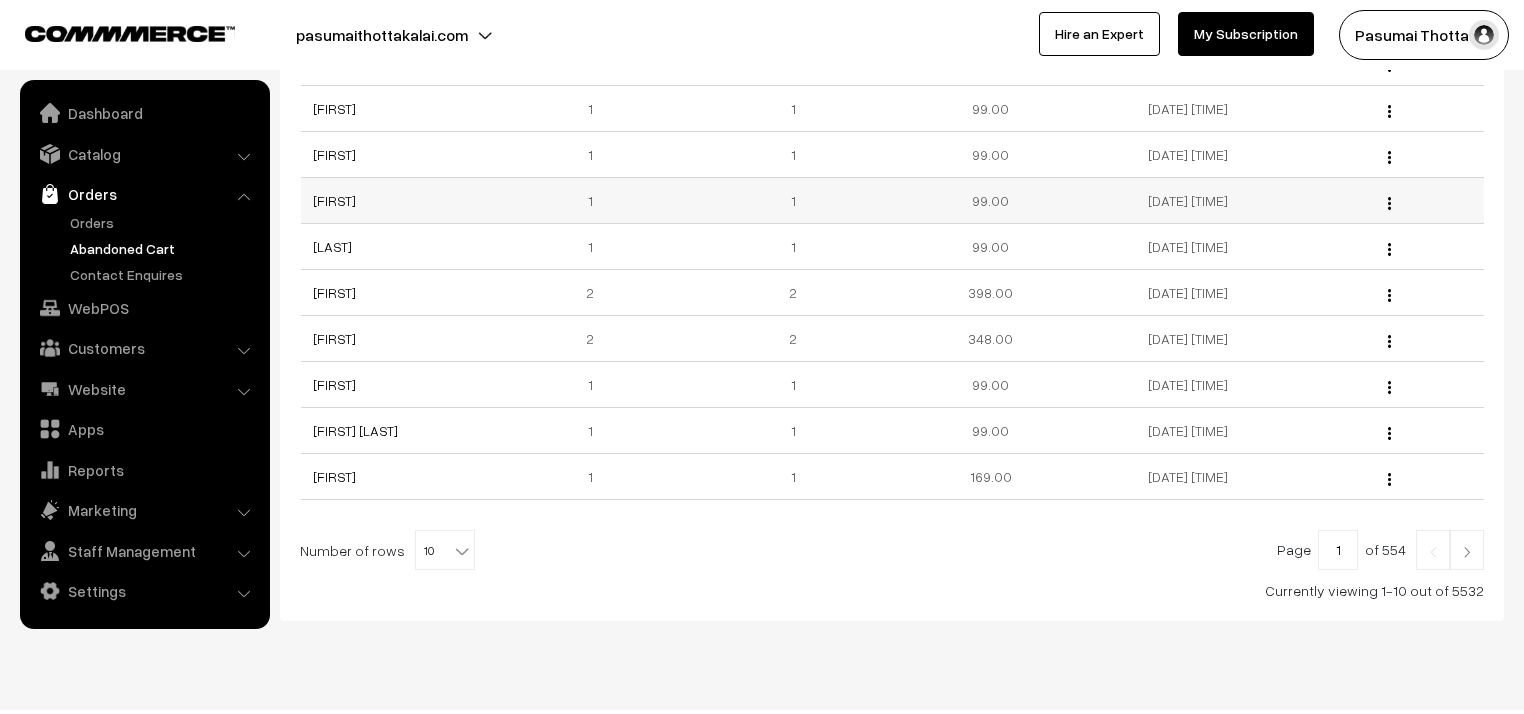 scroll, scrollTop: 400, scrollLeft: 0, axis: vertical 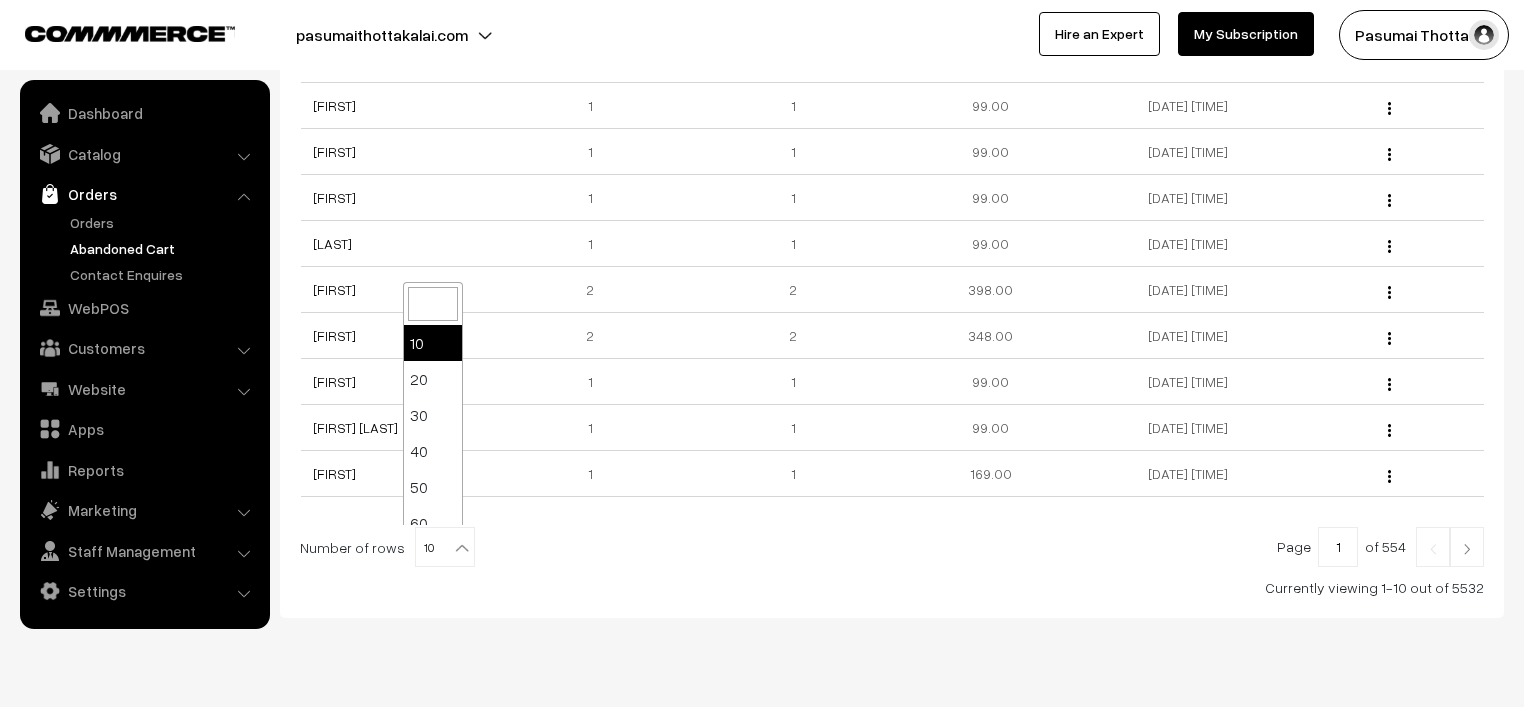 click at bounding box center [462, 548] 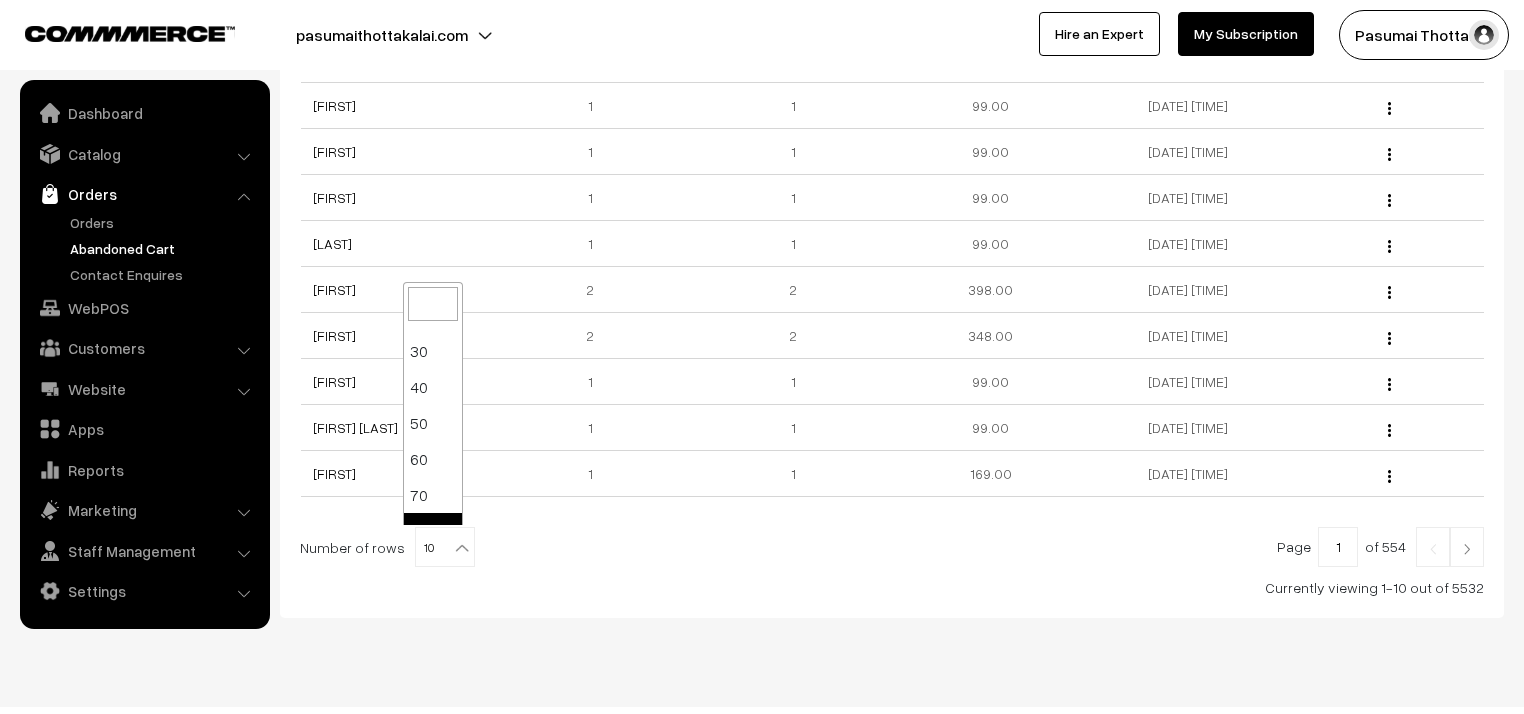scroll, scrollTop: 160, scrollLeft: 0, axis: vertical 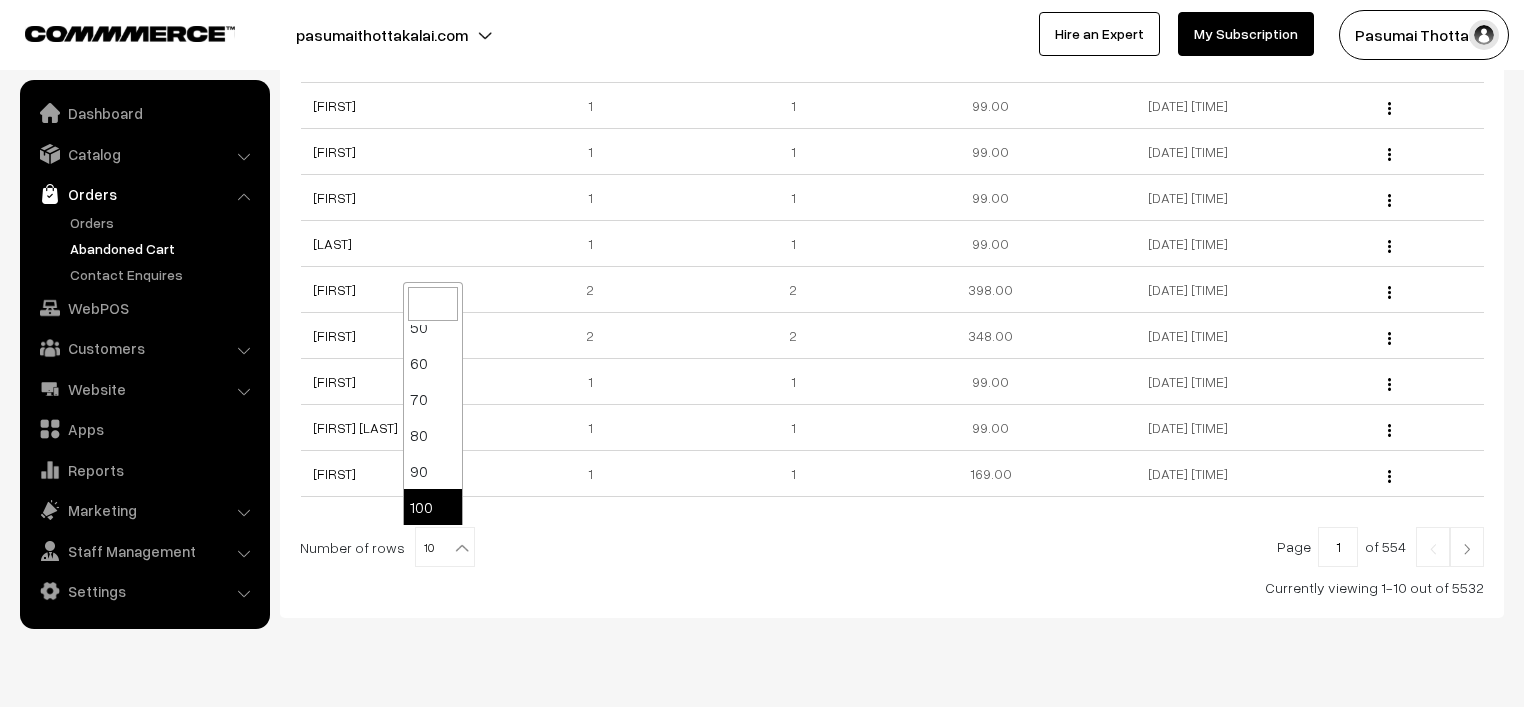 select on "100" 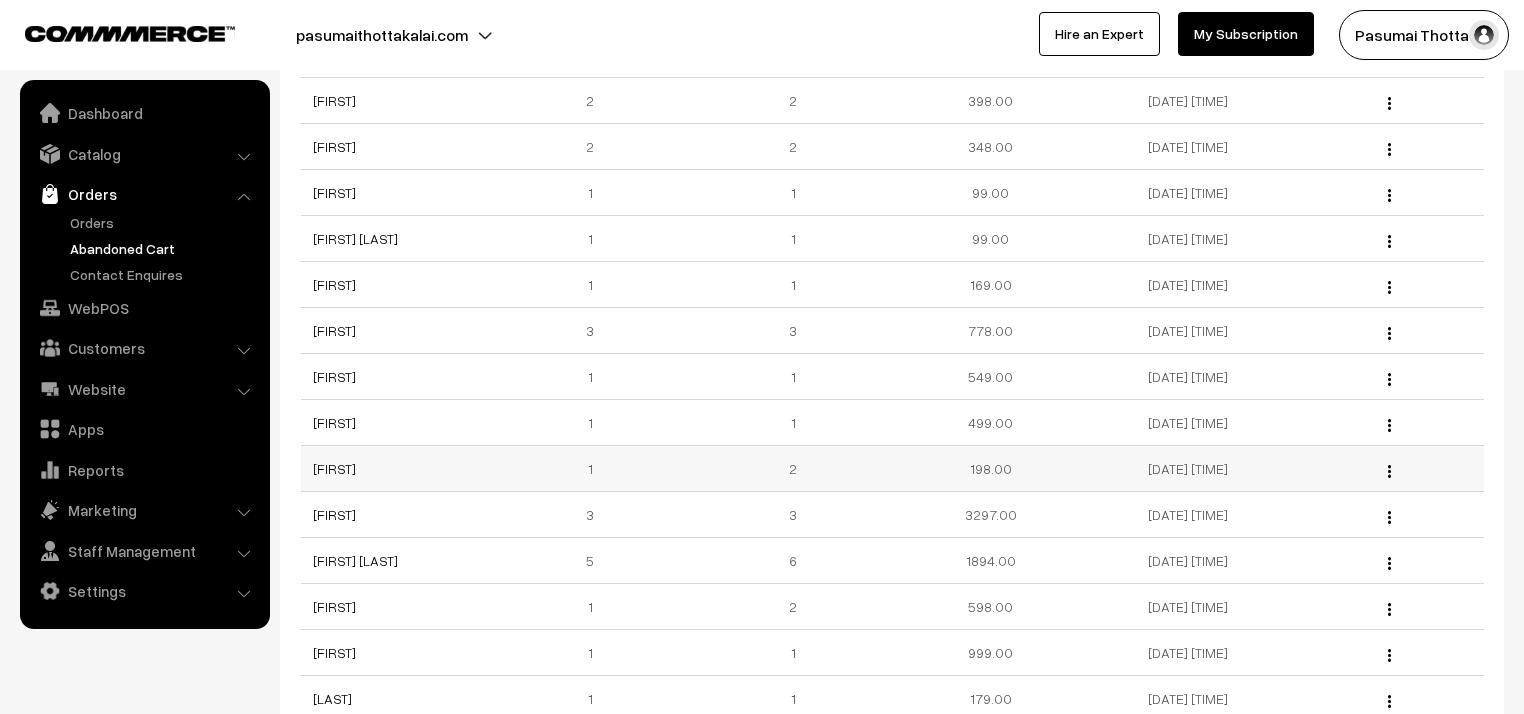 scroll, scrollTop: 640, scrollLeft: 0, axis: vertical 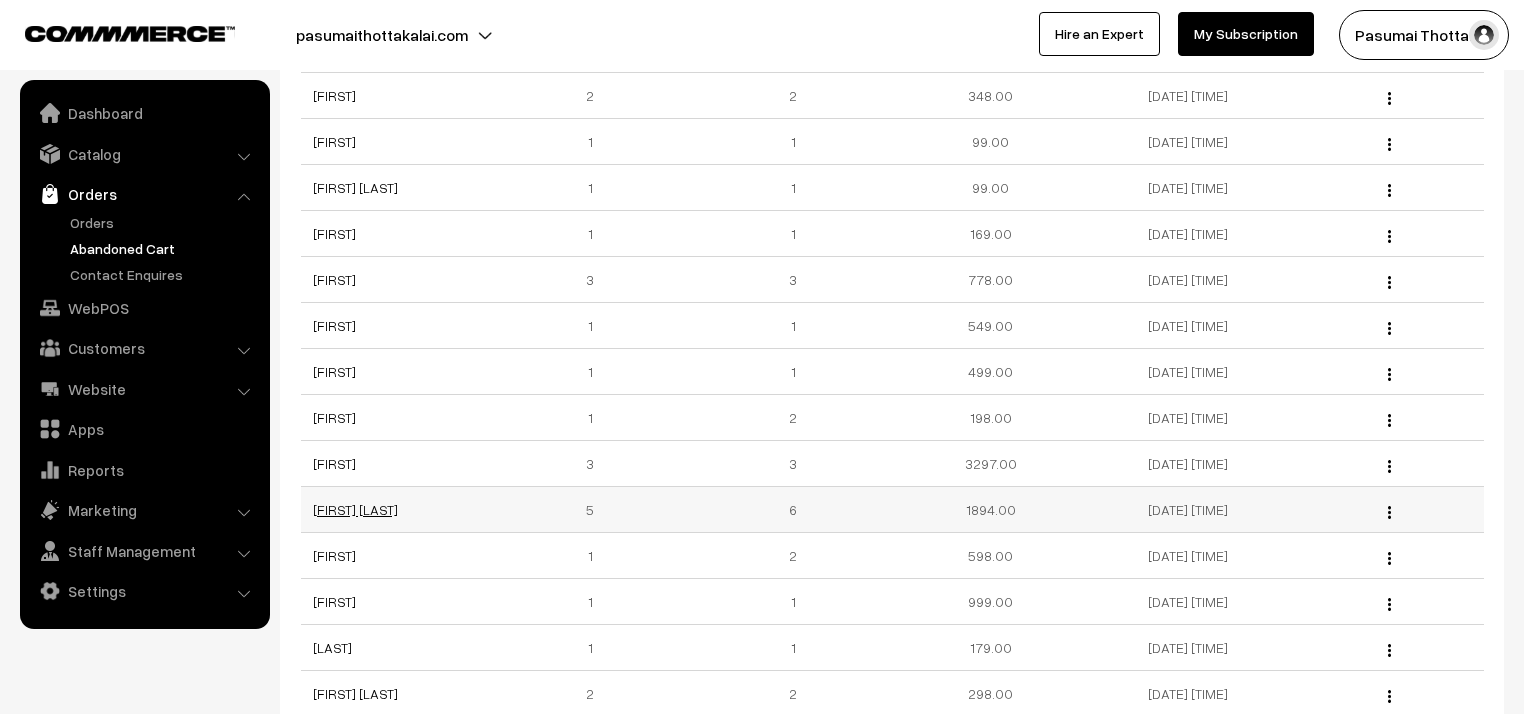 click on "[FIRST] [LAST]" at bounding box center [355, 509] 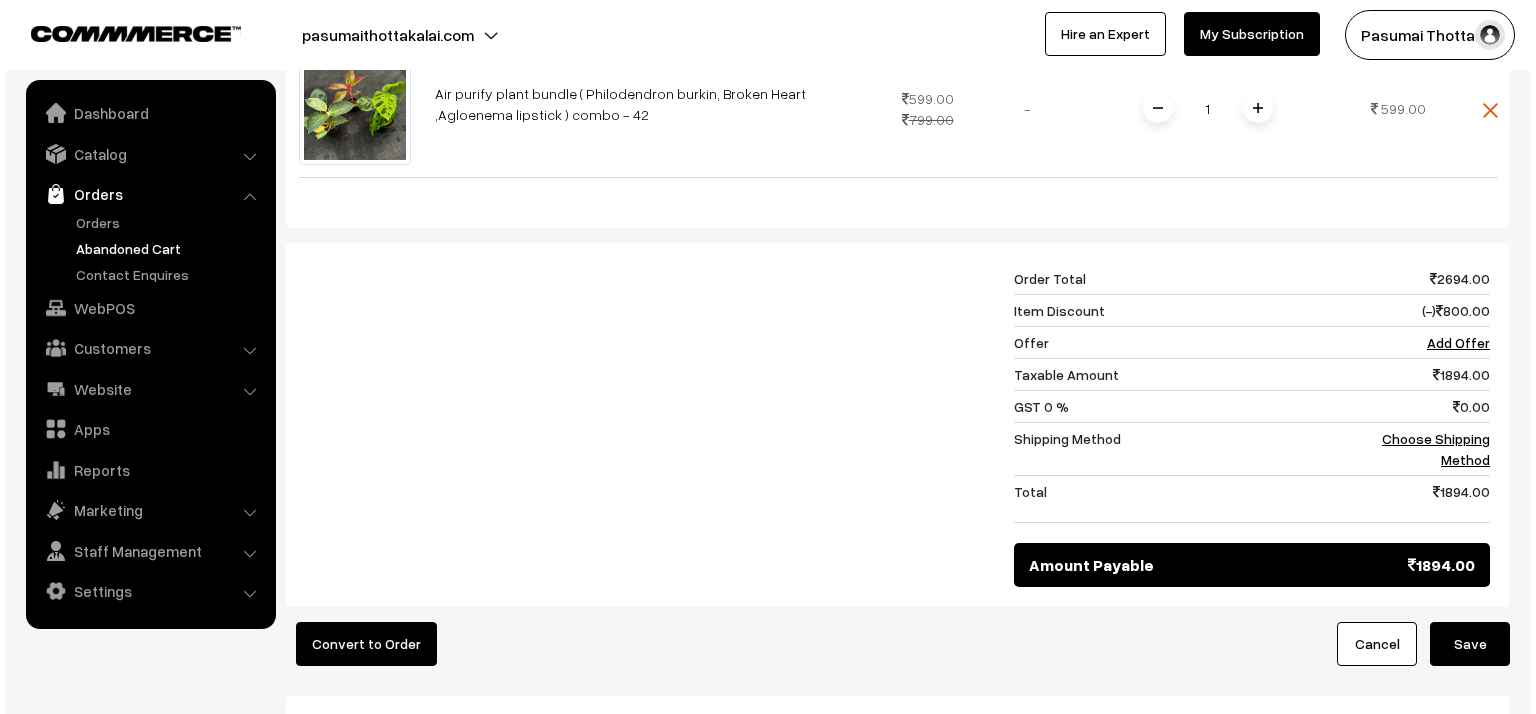 scroll, scrollTop: 1120, scrollLeft: 0, axis: vertical 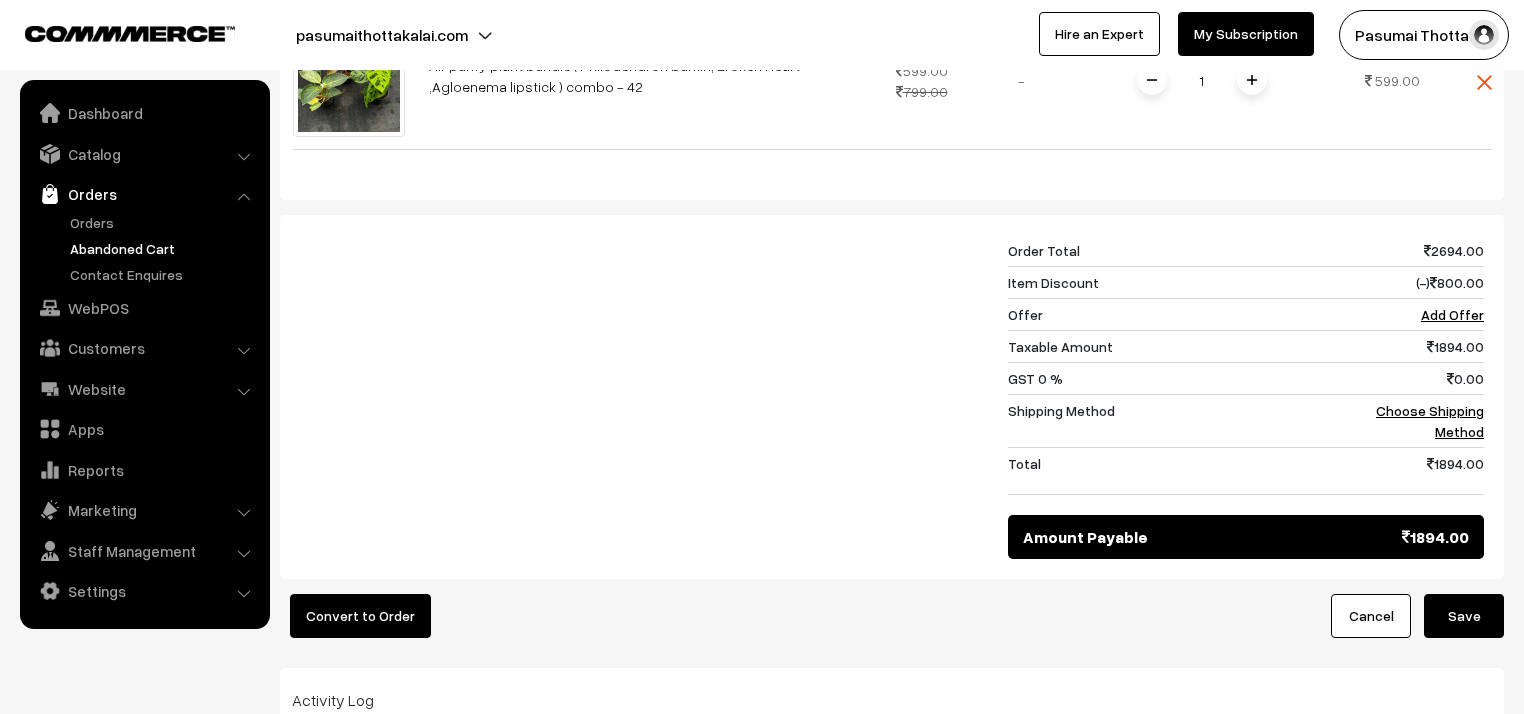 click on "Convert to Order" at bounding box center (360, 616) 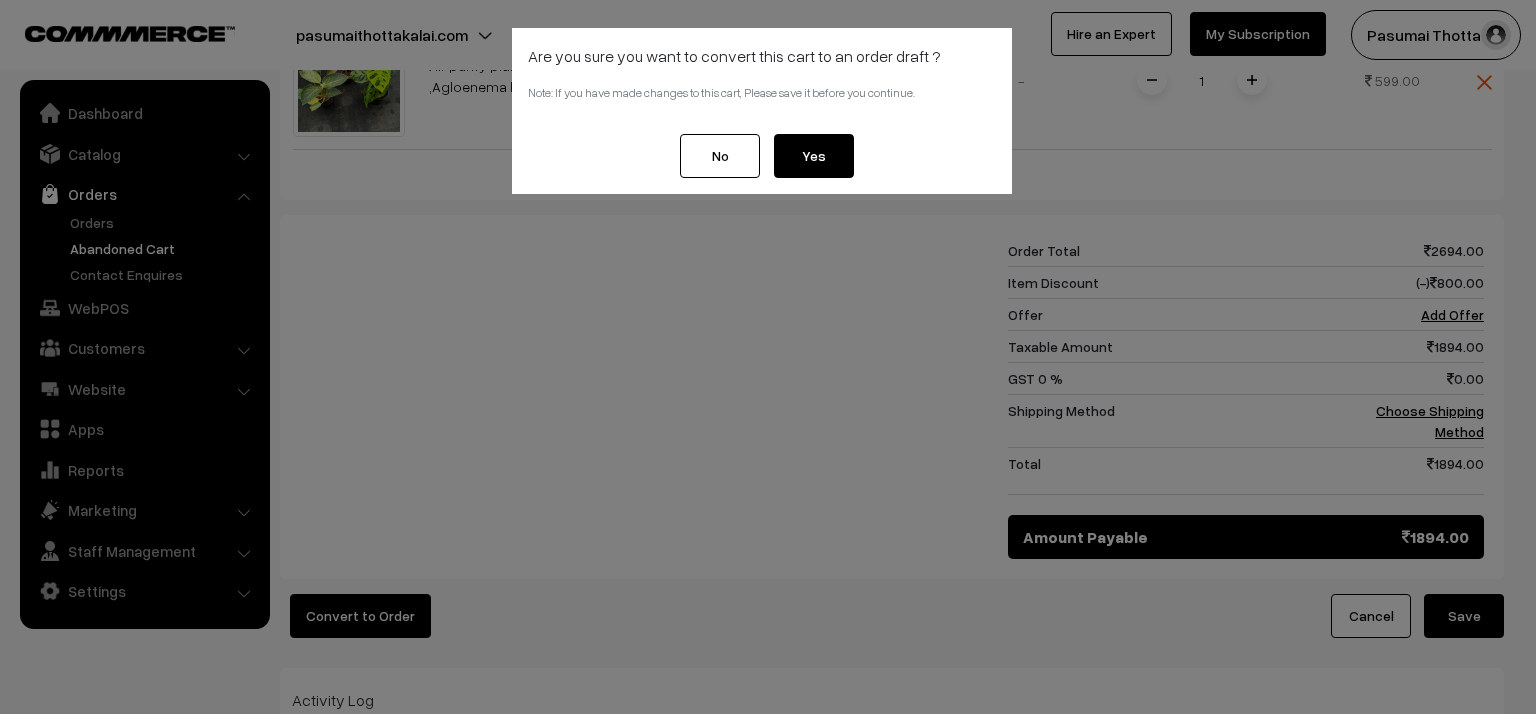 click on "Yes" at bounding box center [814, 156] 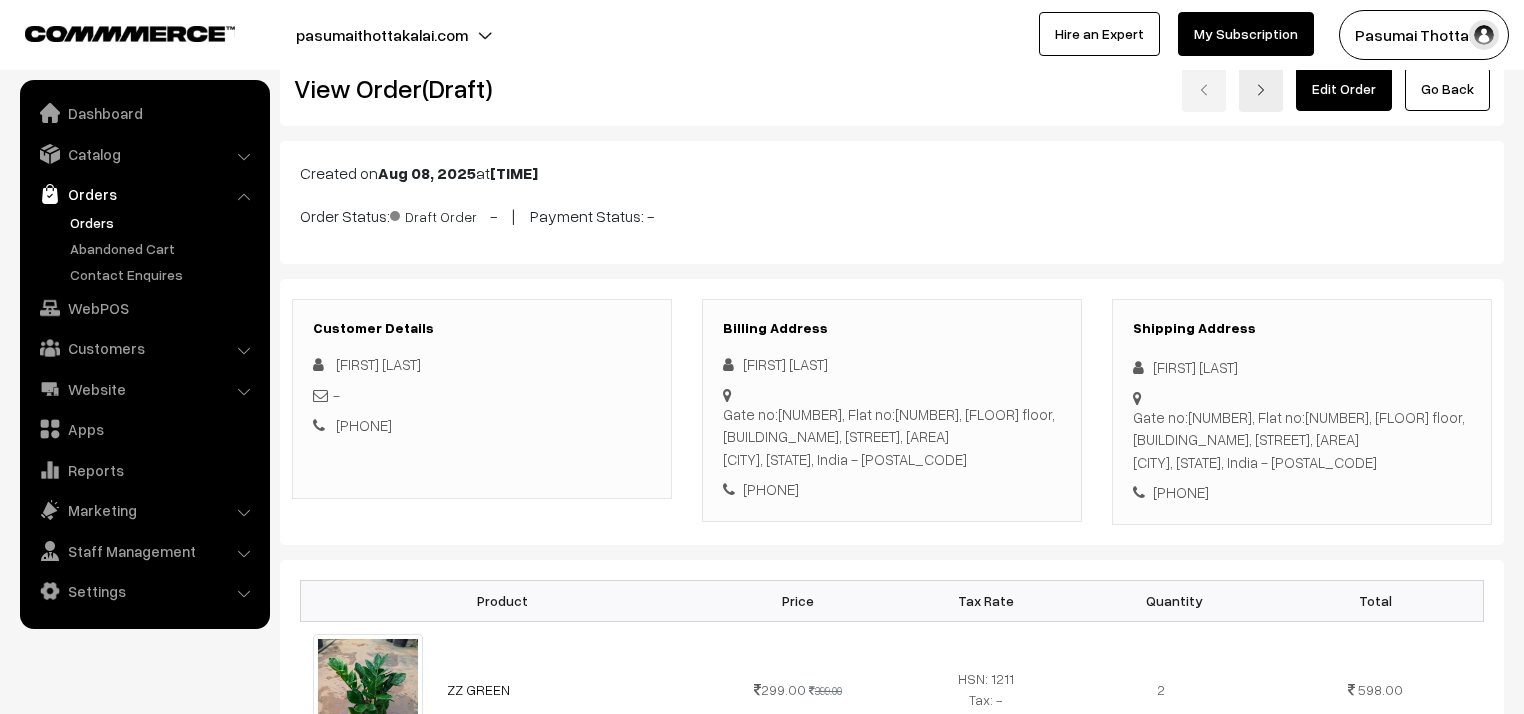 scroll, scrollTop: 0, scrollLeft: 0, axis: both 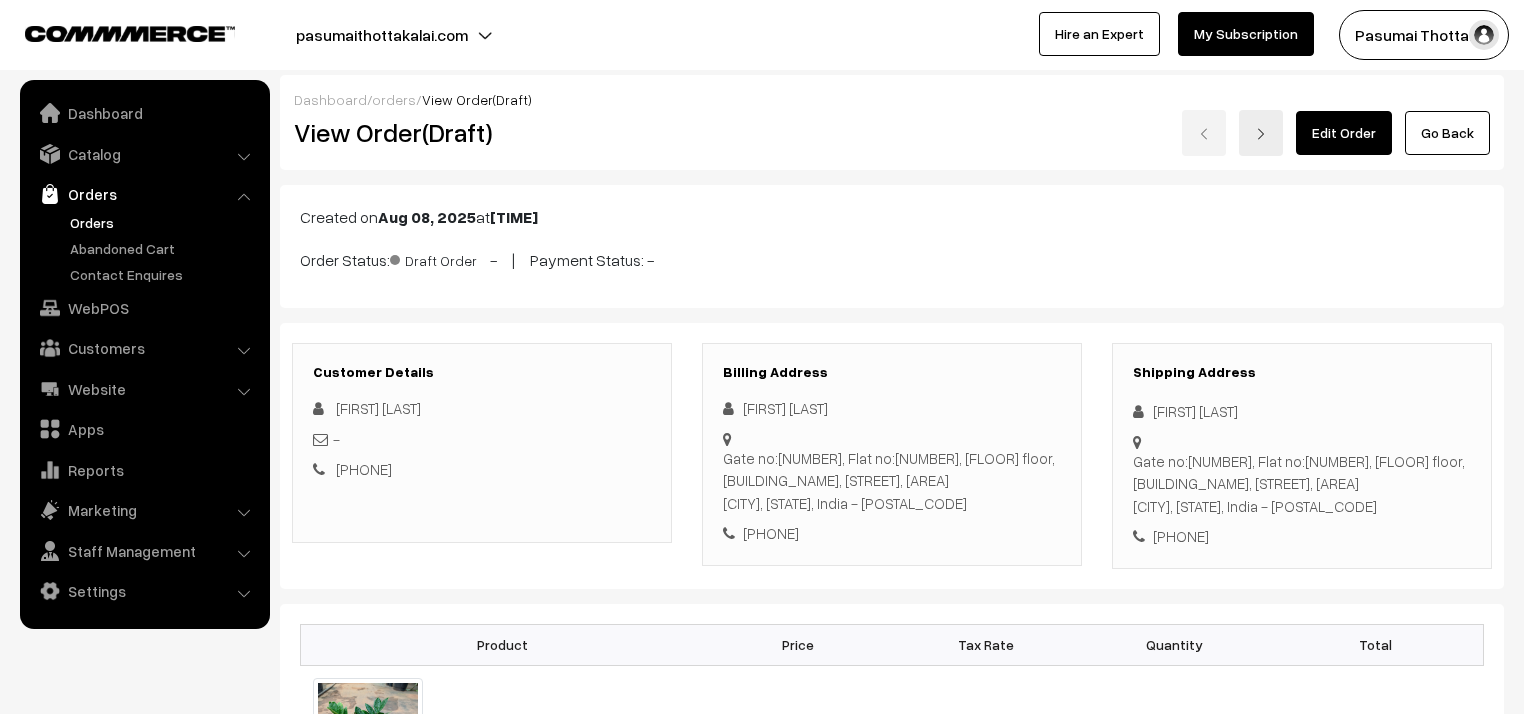 click on "Orders" at bounding box center (144, 194) 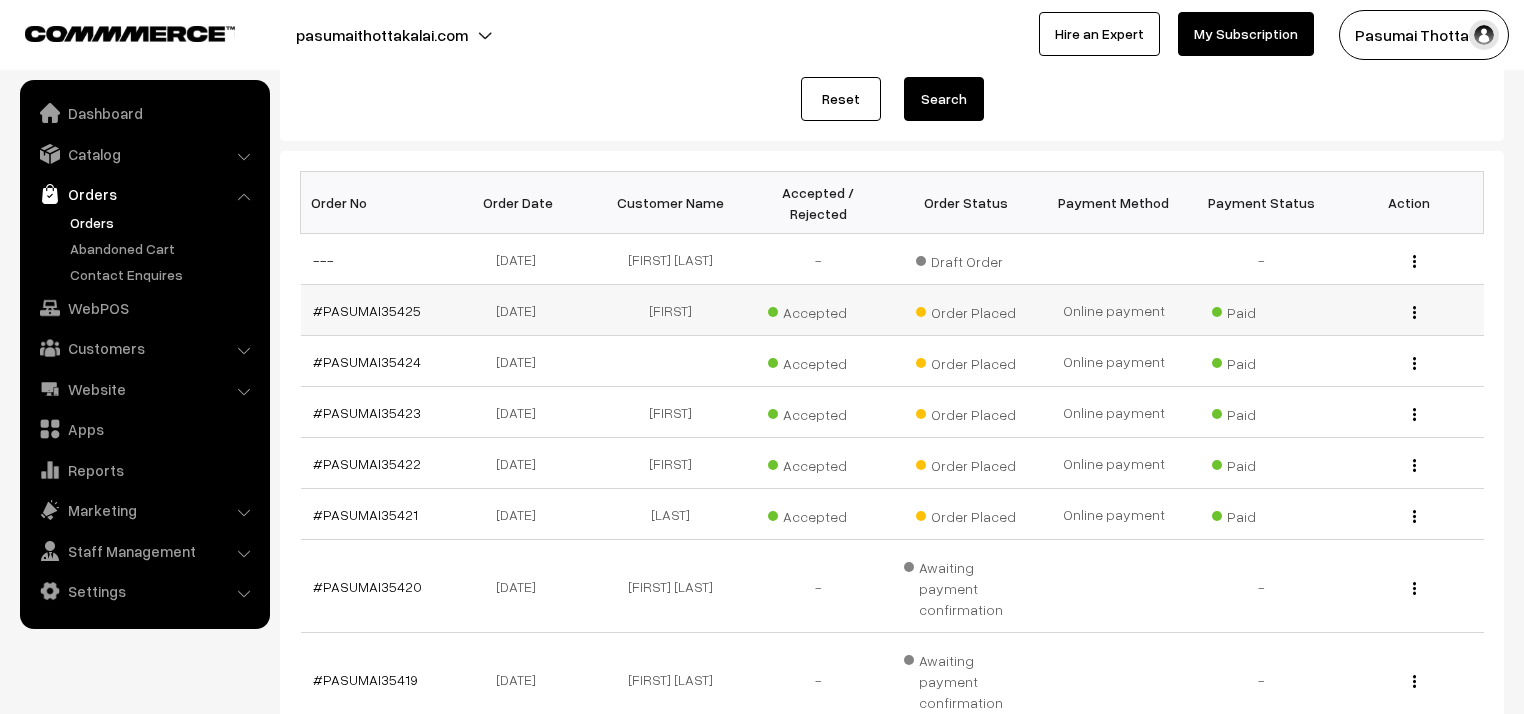 scroll, scrollTop: 236, scrollLeft: 0, axis: vertical 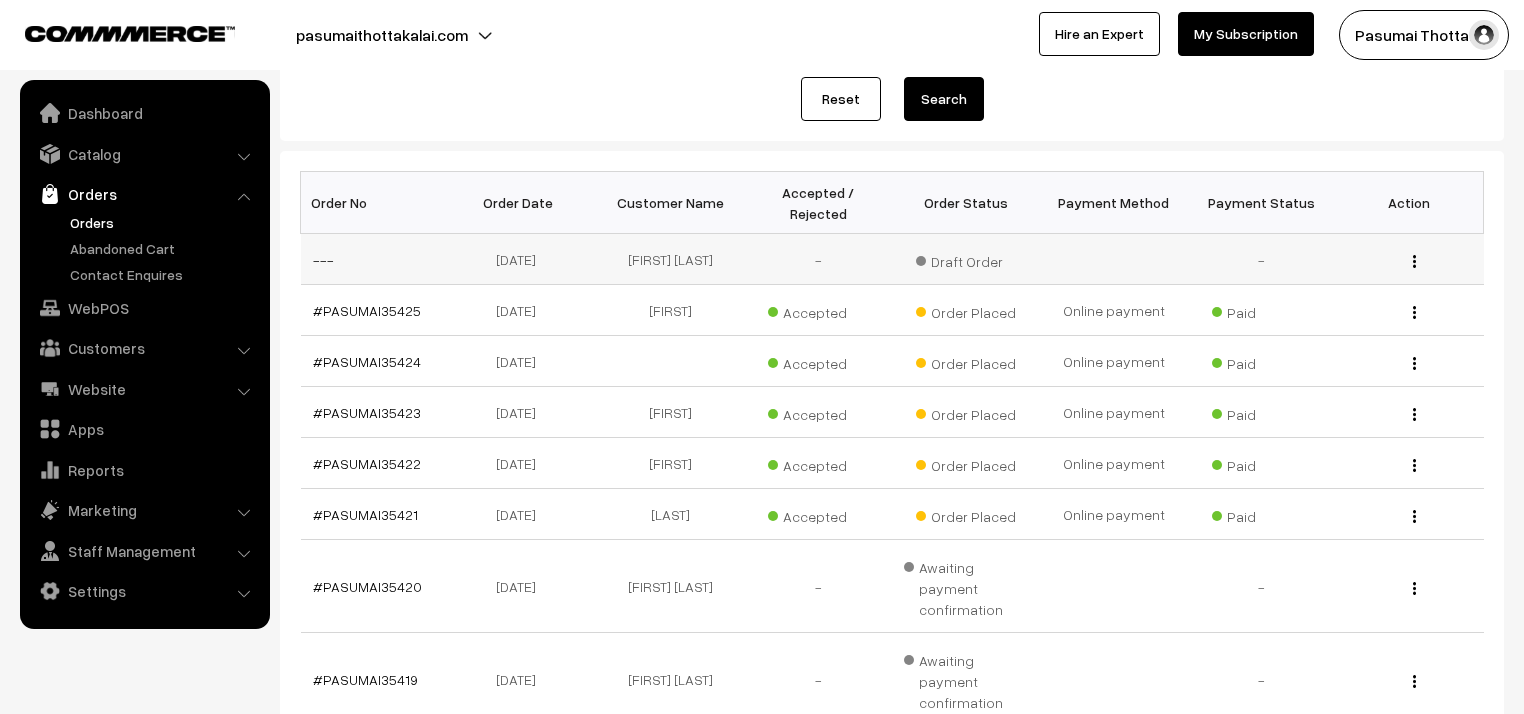click on "---" at bounding box center (375, 259) 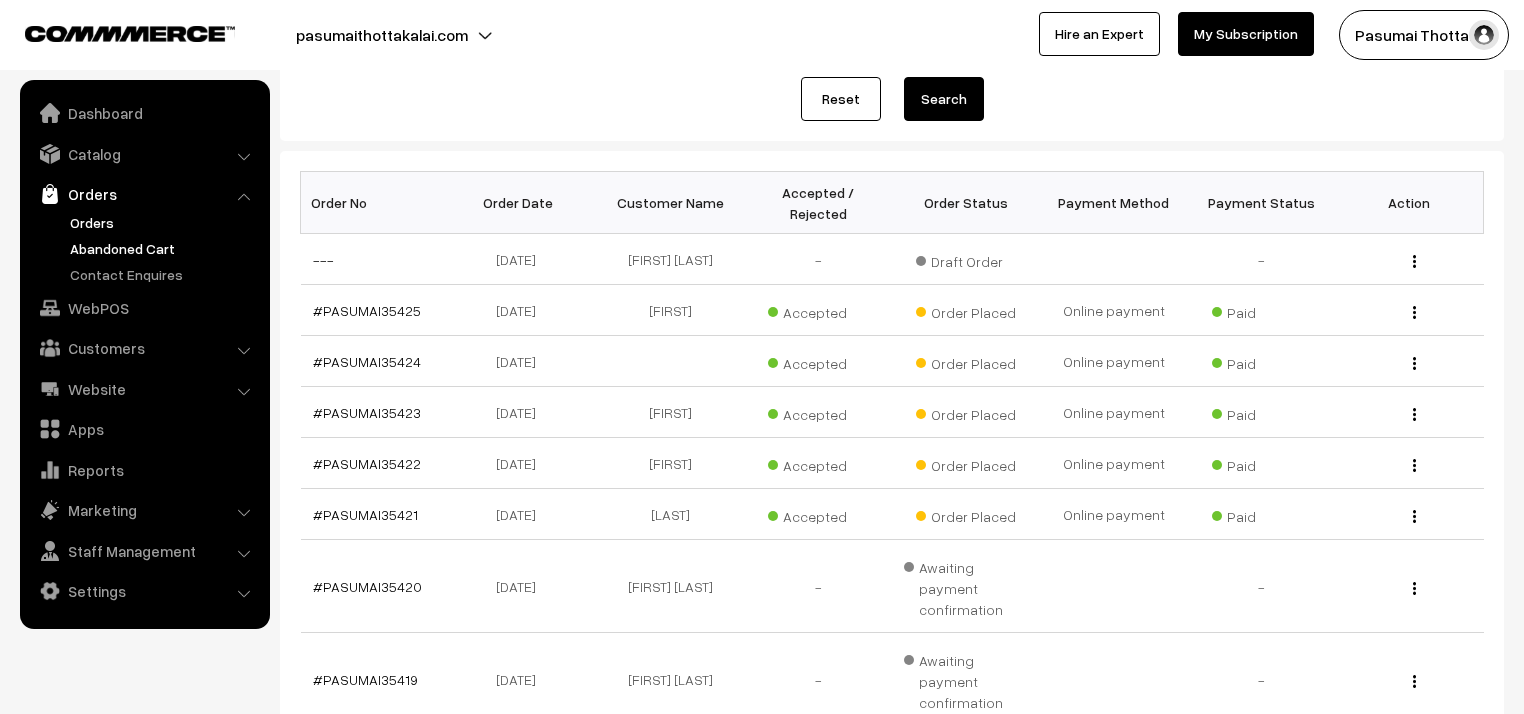 click on "Abandoned Cart" at bounding box center (164, 248) 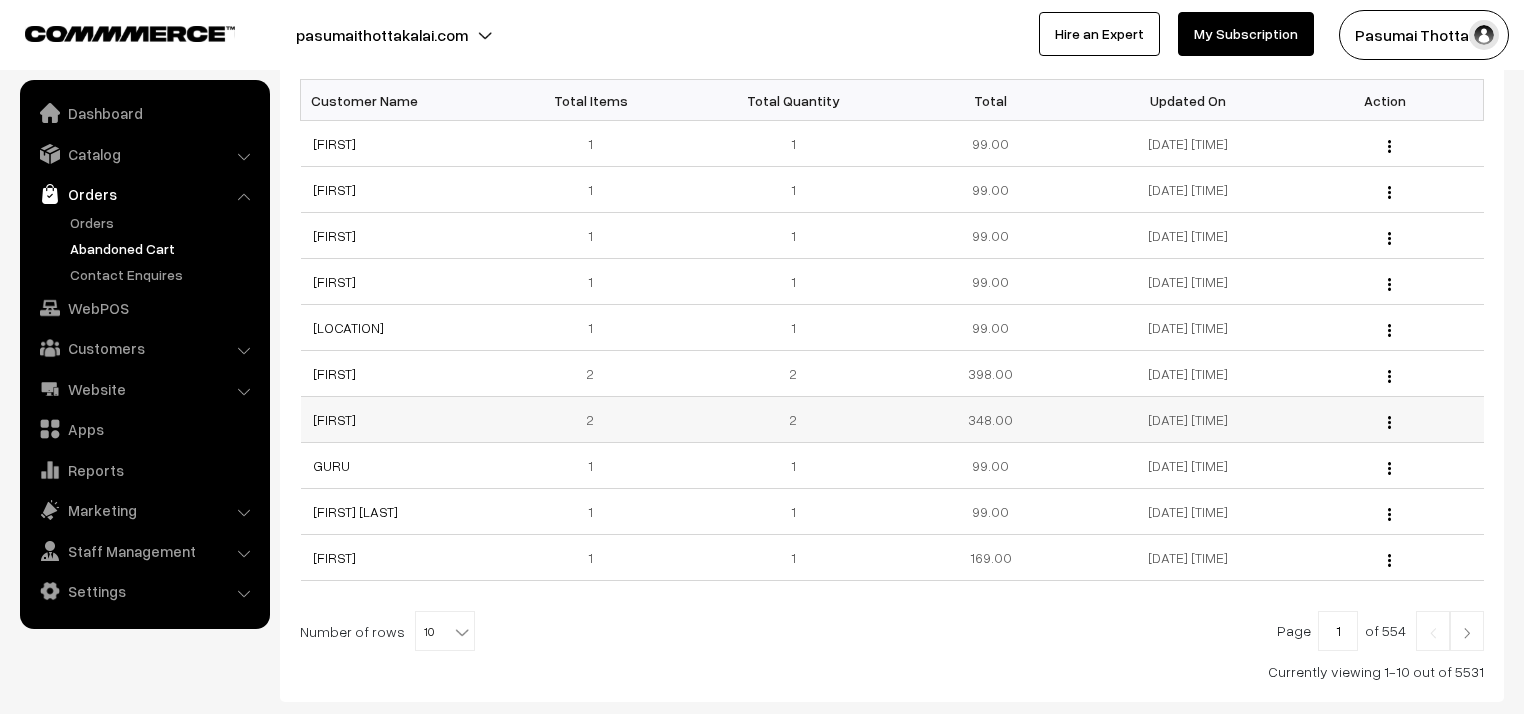 scroll, scrollTop: 320, scrollLeft: 0, axis: vertical 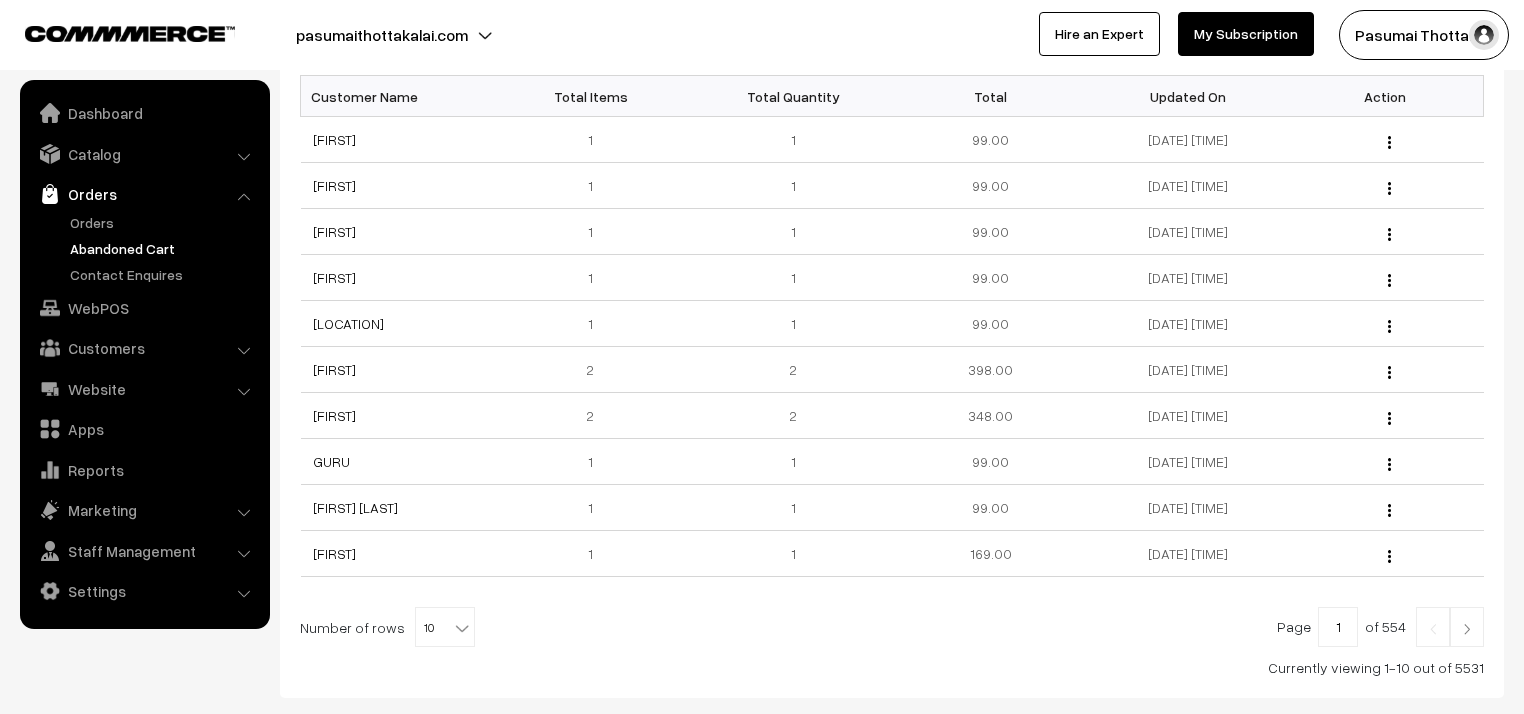 drag, startPoint x: 416, startPoint y: 632, endPoint x: 411, endPoint y: 608, distance: 24.5153 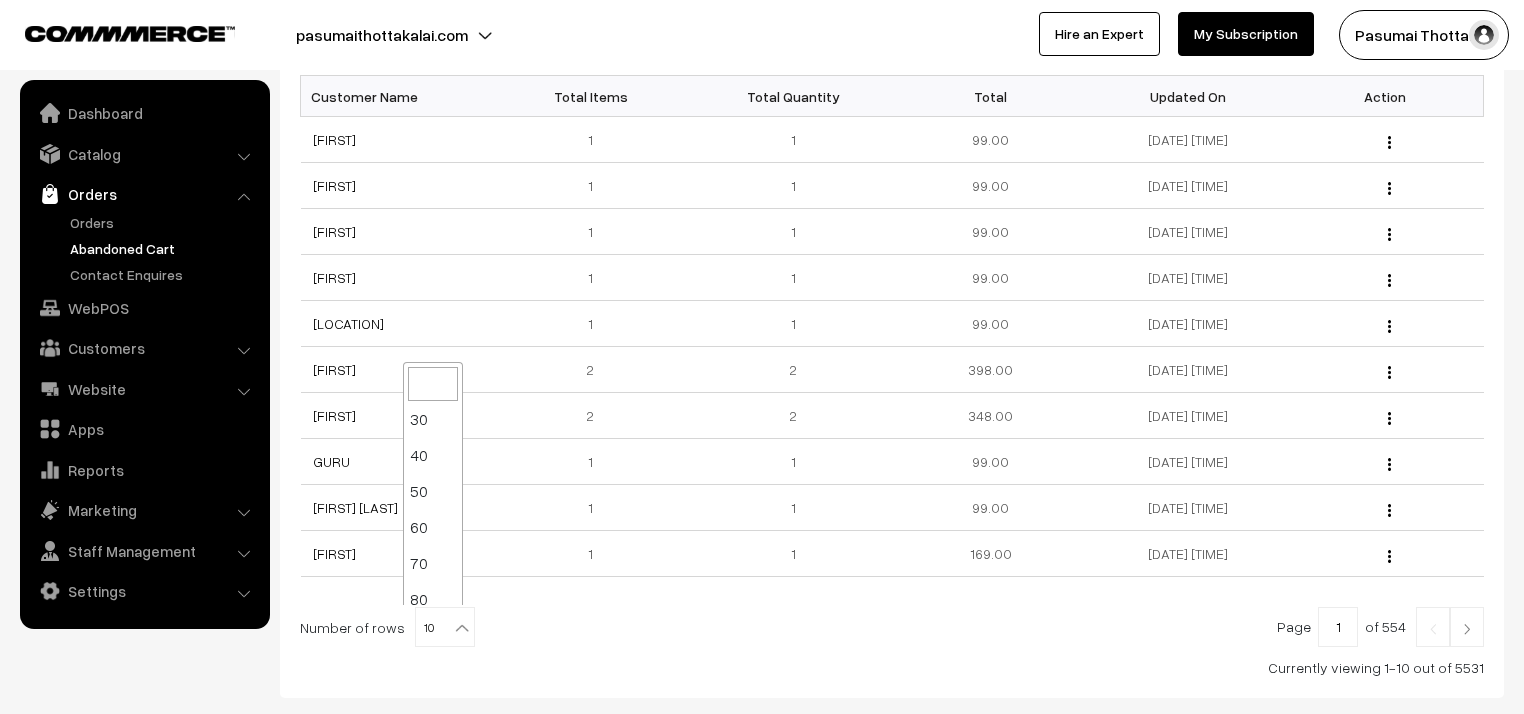 scroll, scrollTop: 160, scrollLeft: 0, axis: vertical 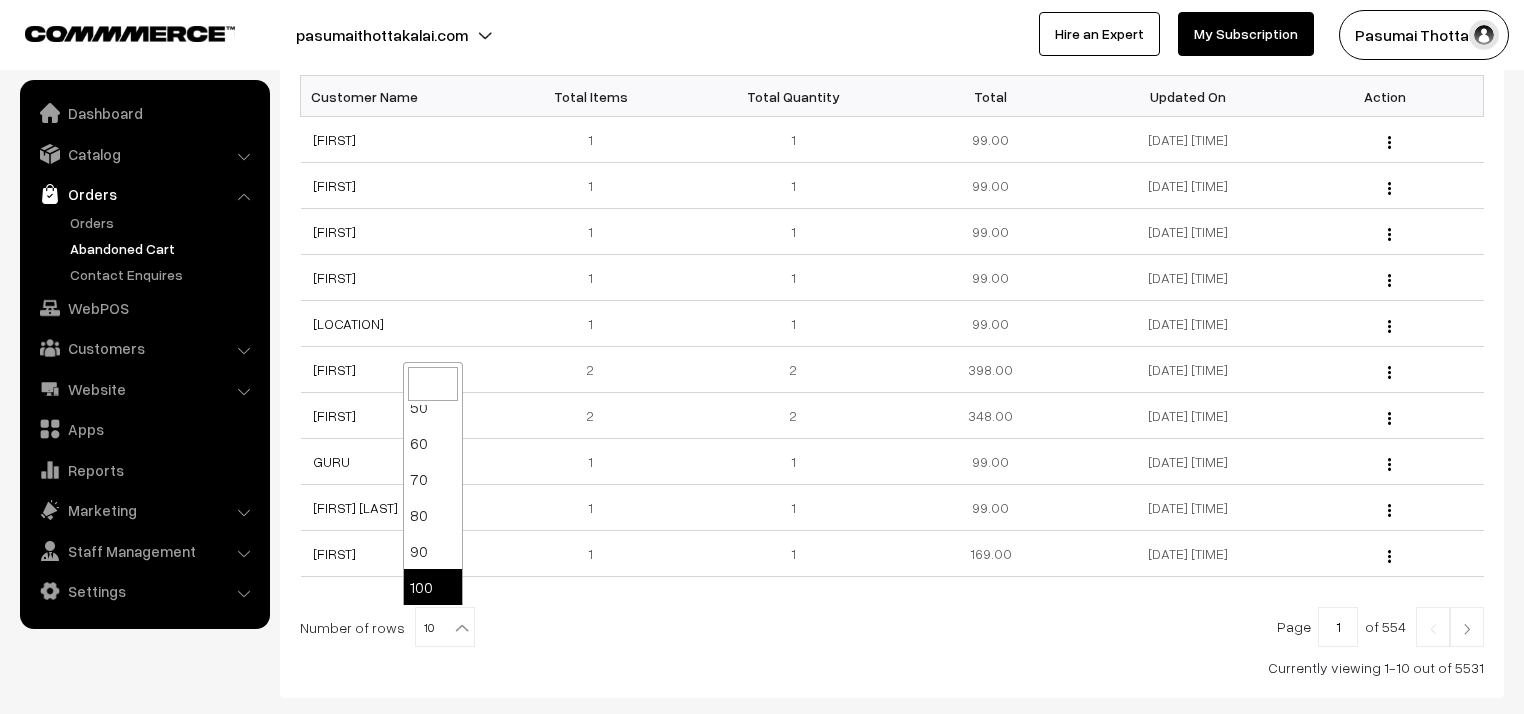 select on "100" 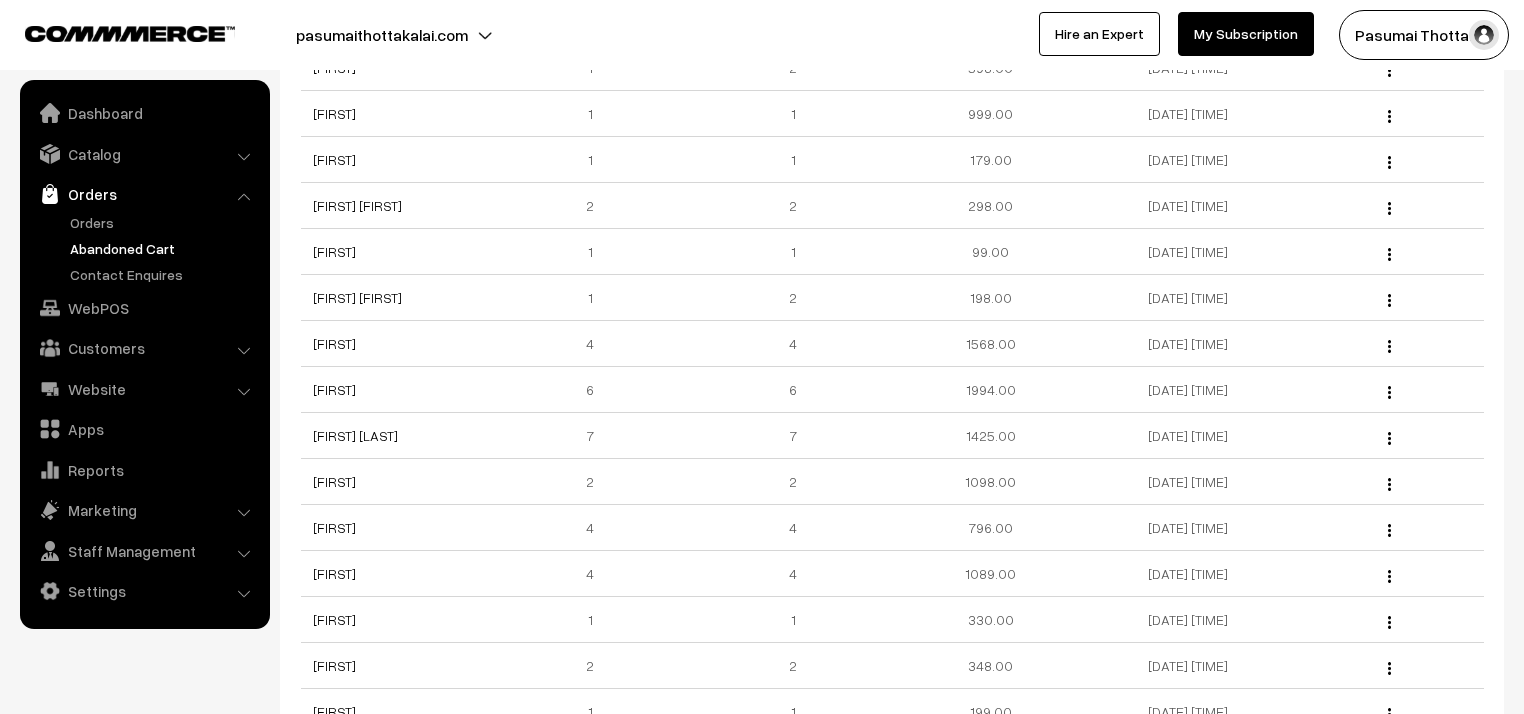 scroll, scrollTop: 800, scrollLeft: 0, axis: vertical 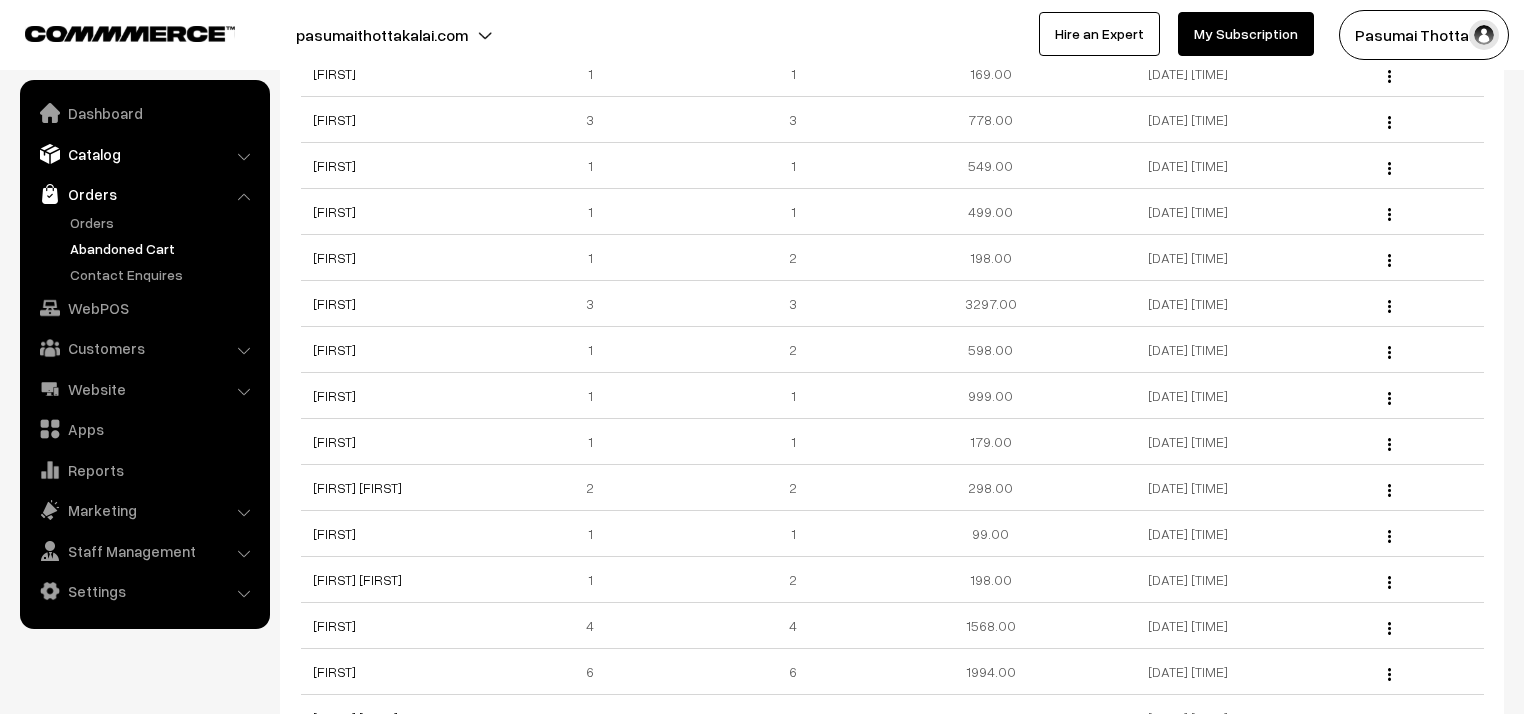 click on "Catalog" at bounding box center (144, 154) 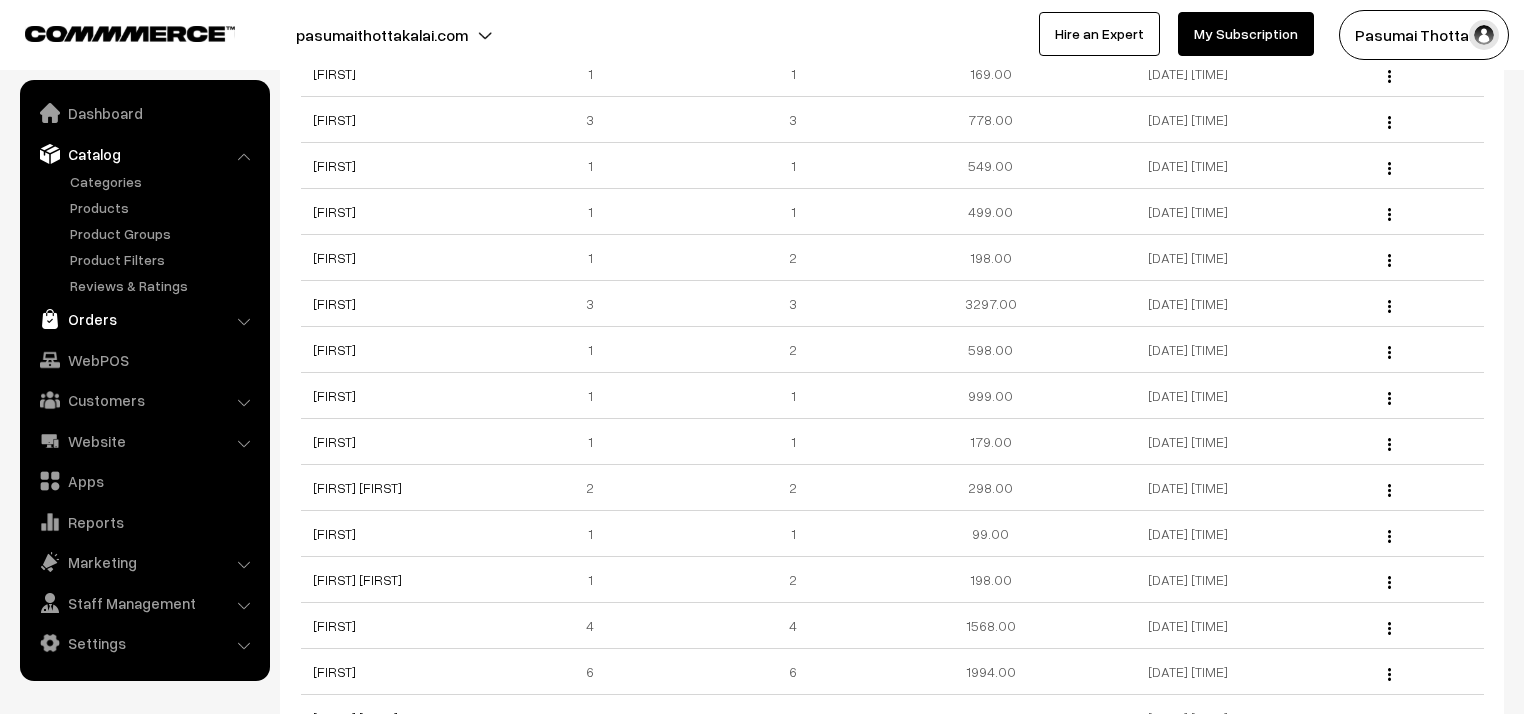 click on "Orders" at bounding box center [144, 319] 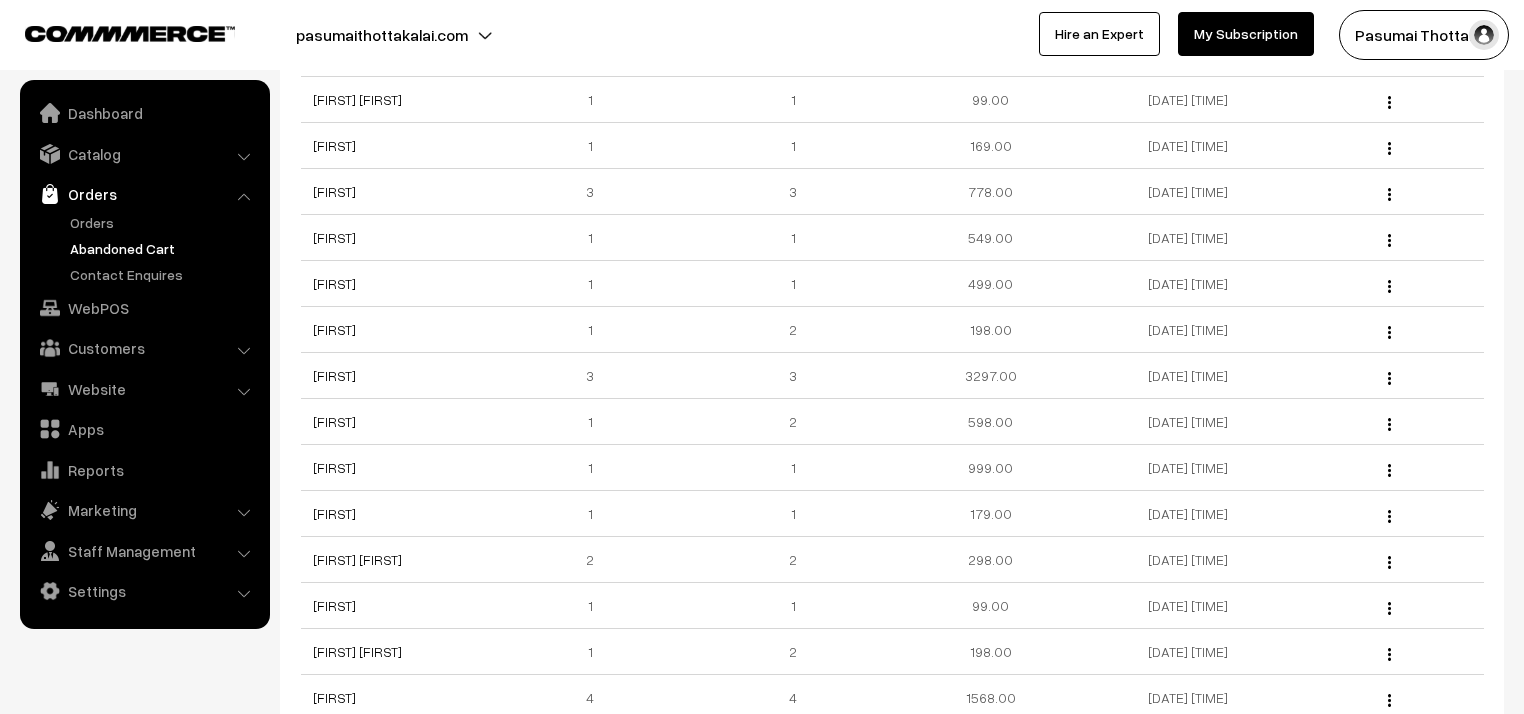scroll, scrollTop: 640, scrollLeft: 0, axis: vertical 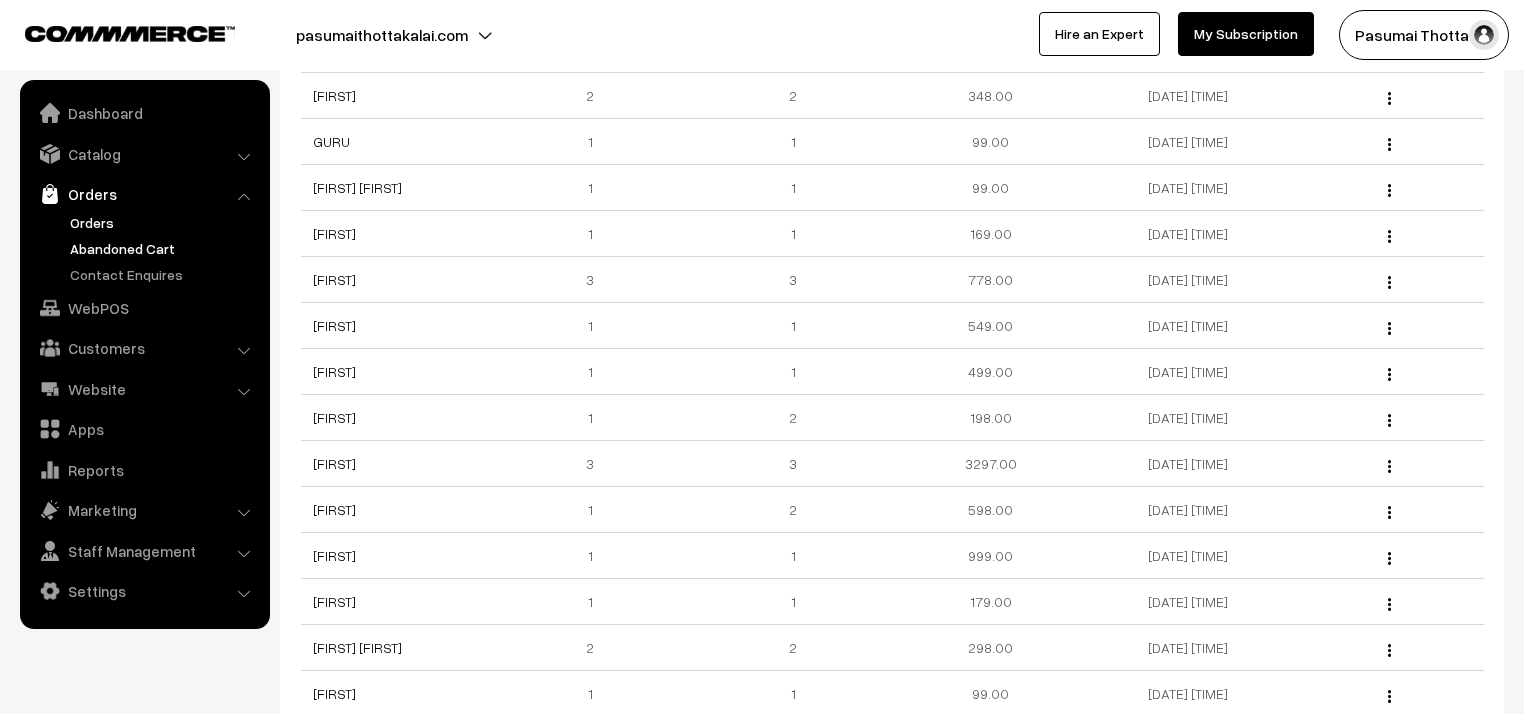 click on "Orders" at bounding box center (164, 222) 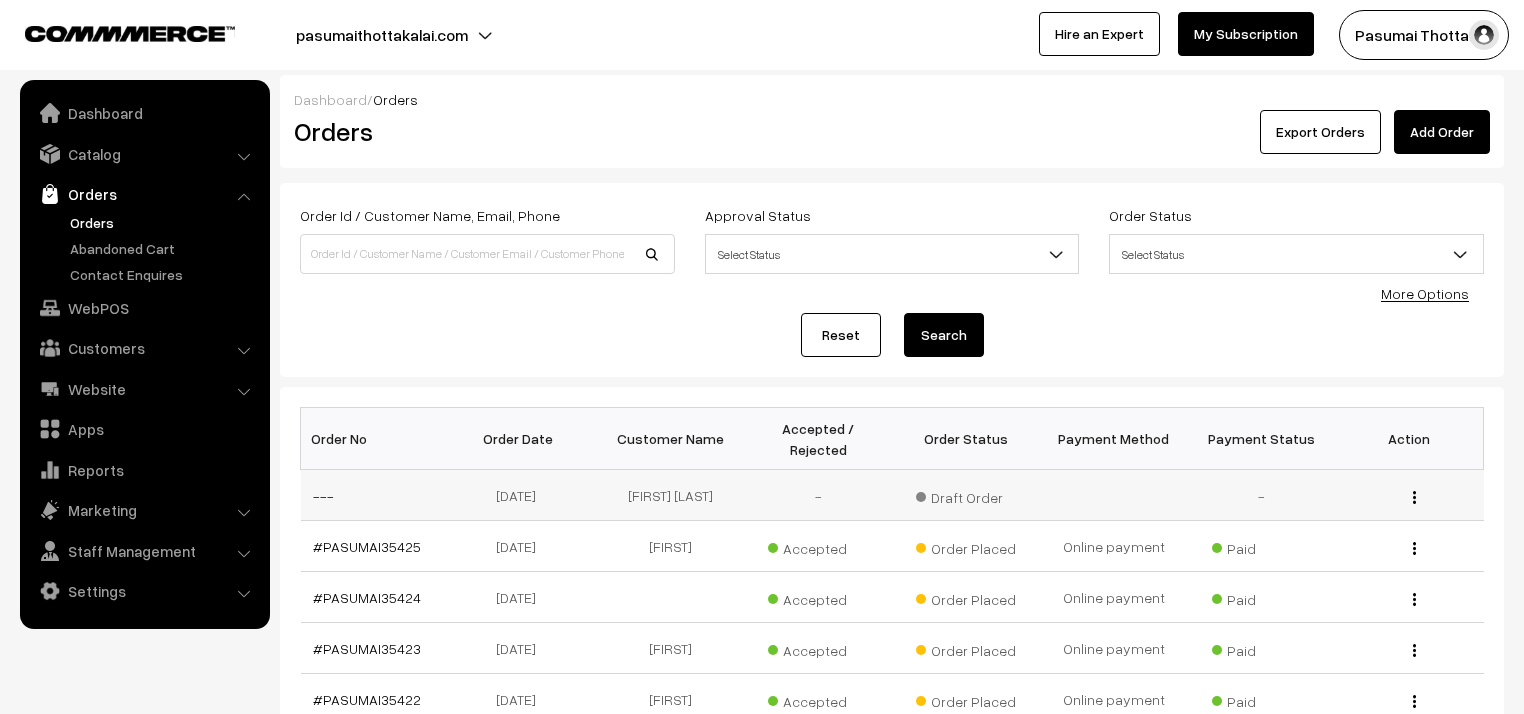 scroll, scrollTop: 0, scrollLeft: 0, axis: both 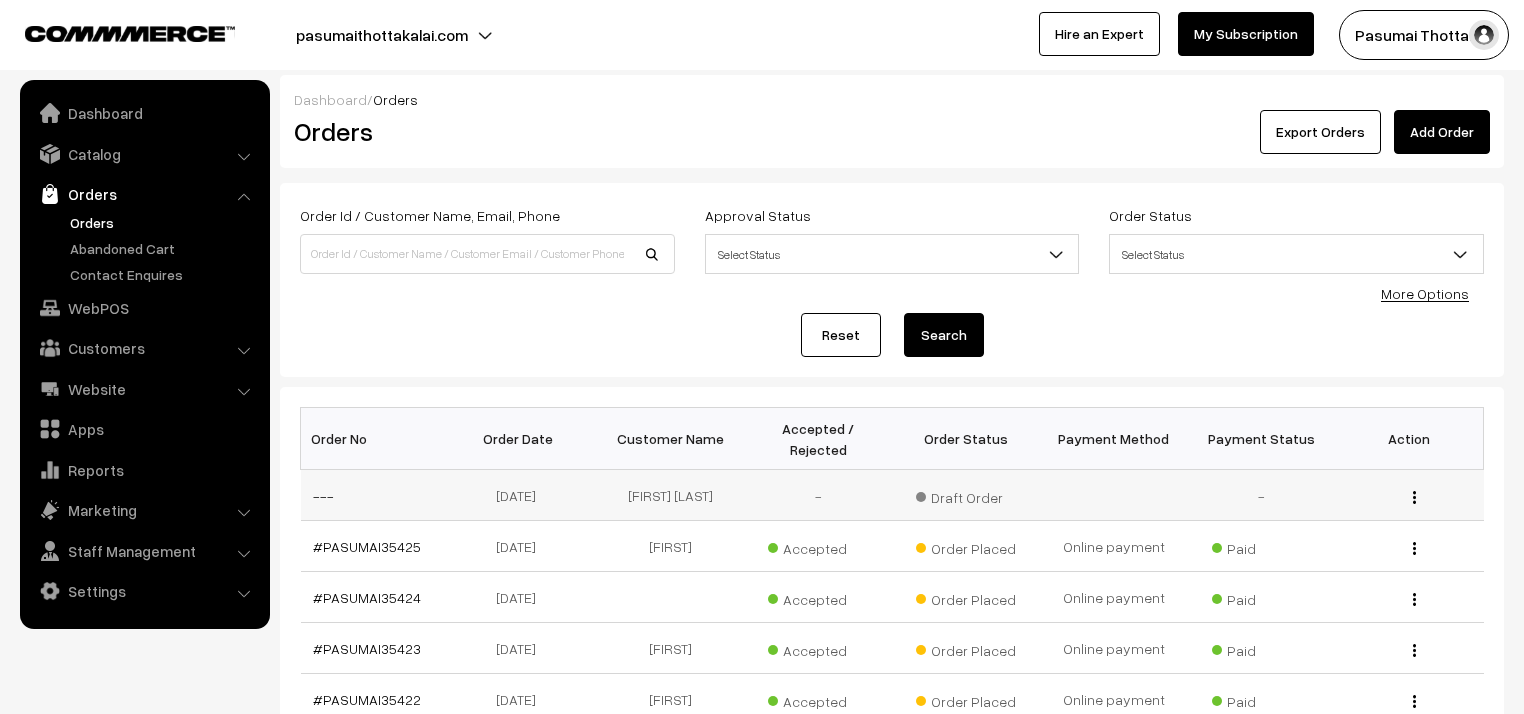 click on "Draft Order" at bounding box center [966, 495] 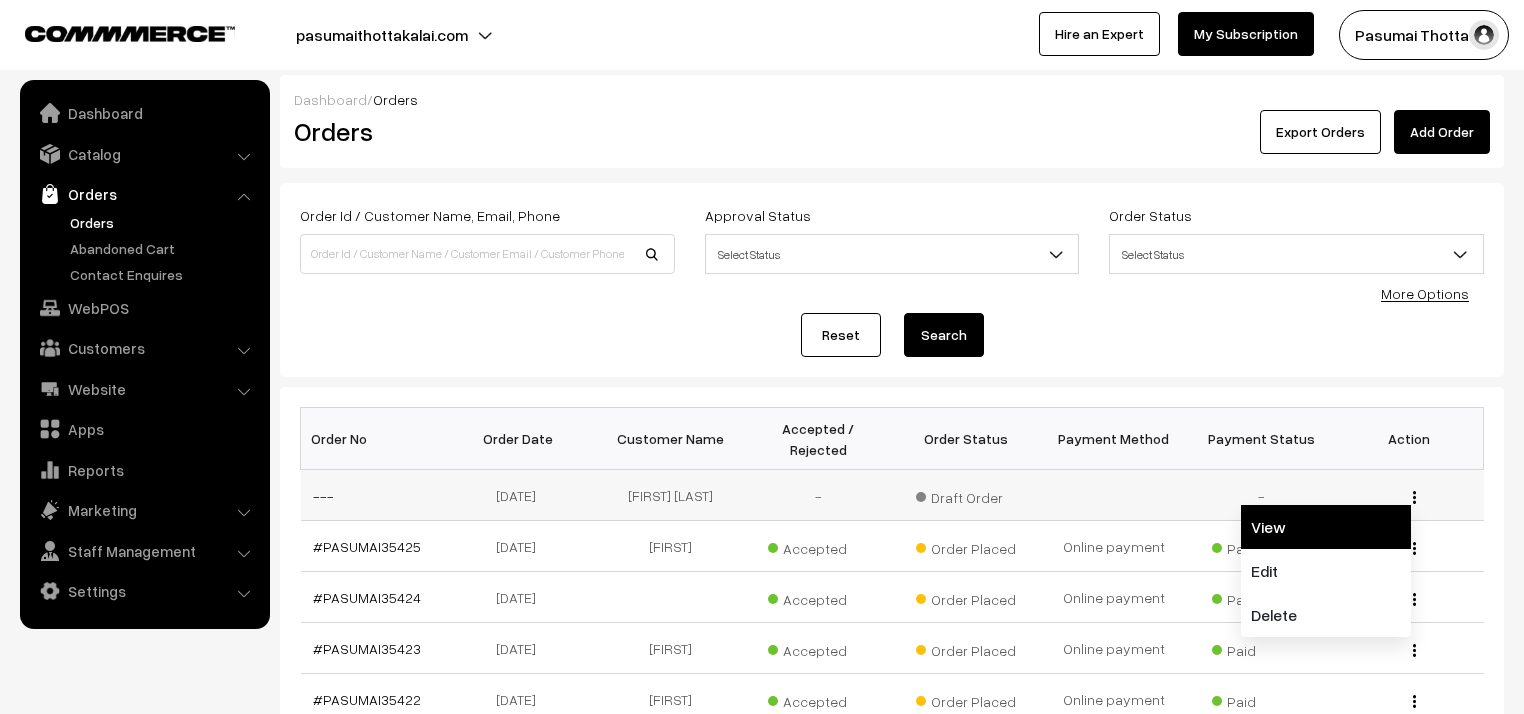 click on "View" at bounding box center [1326, 527] 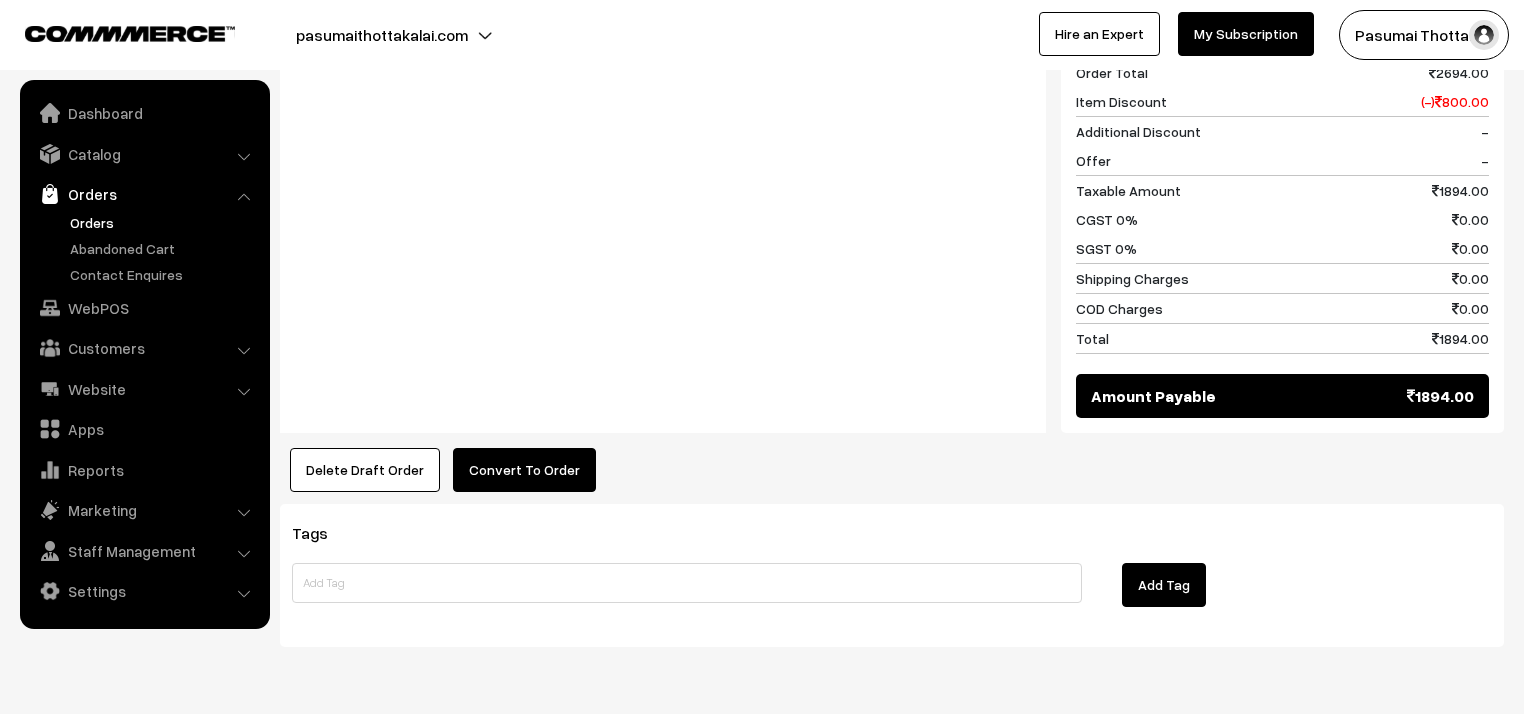 scroll, scrollTop: 1440, scrollLeft: 0, axis: vertical 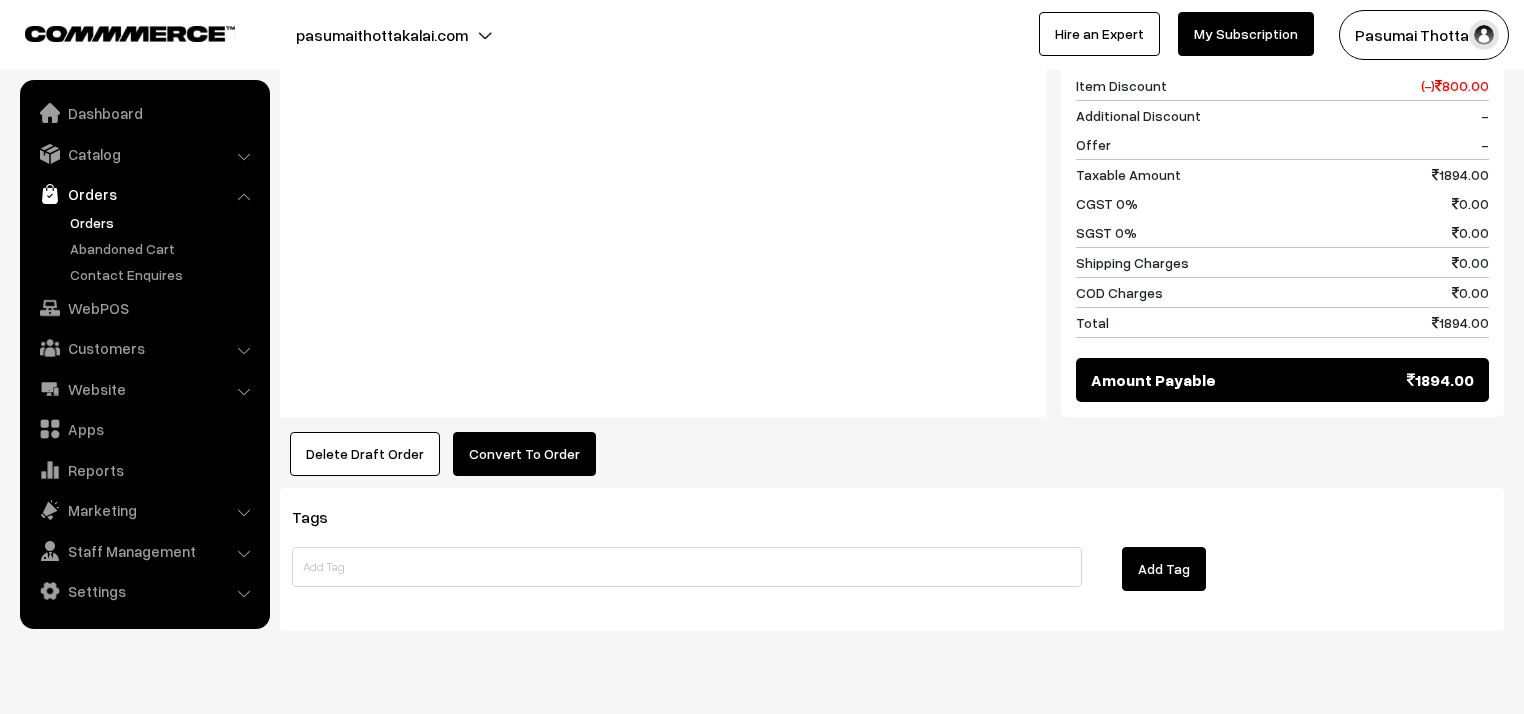 click on "Convert To Order" at bounding box center (524, 454) 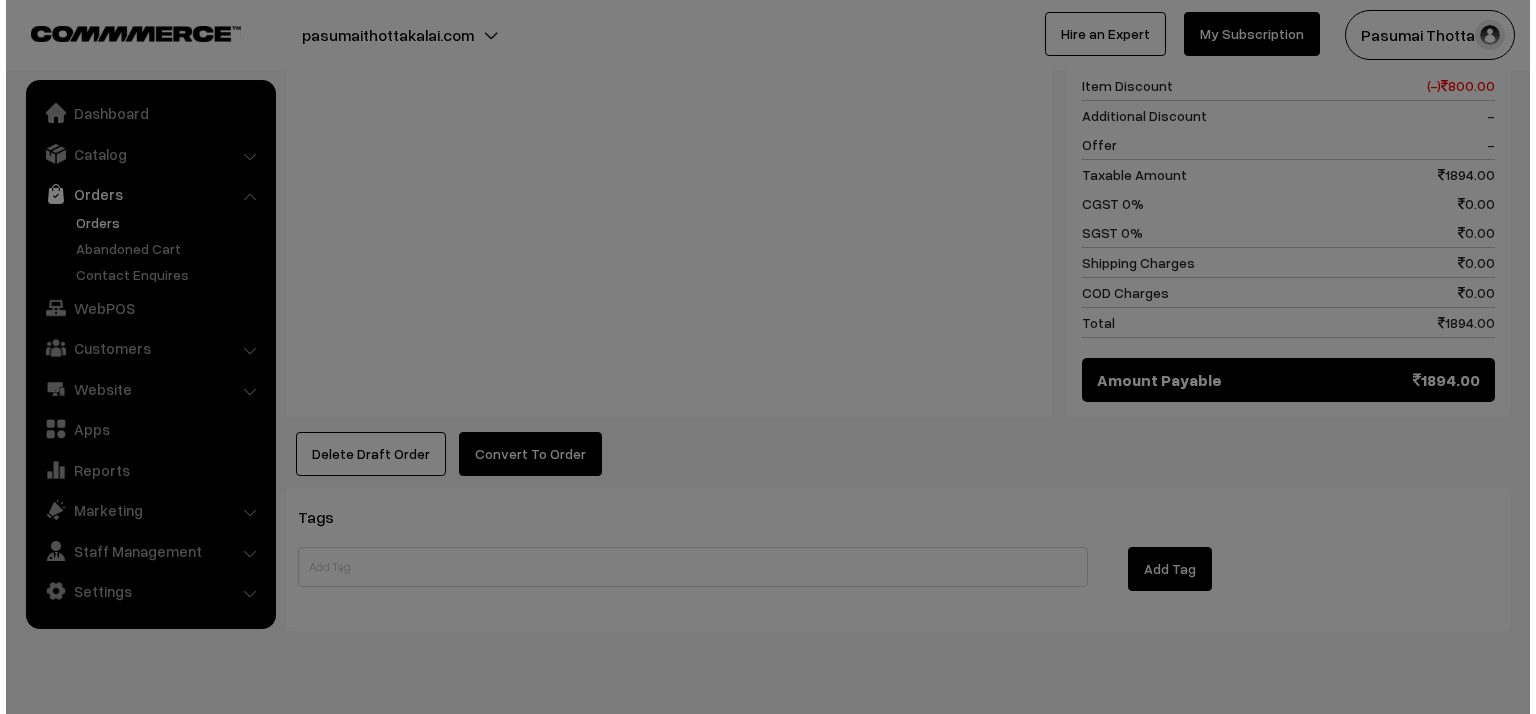 scroll, scrollTop: 1447, scrollLeft: 0, axis: vertical 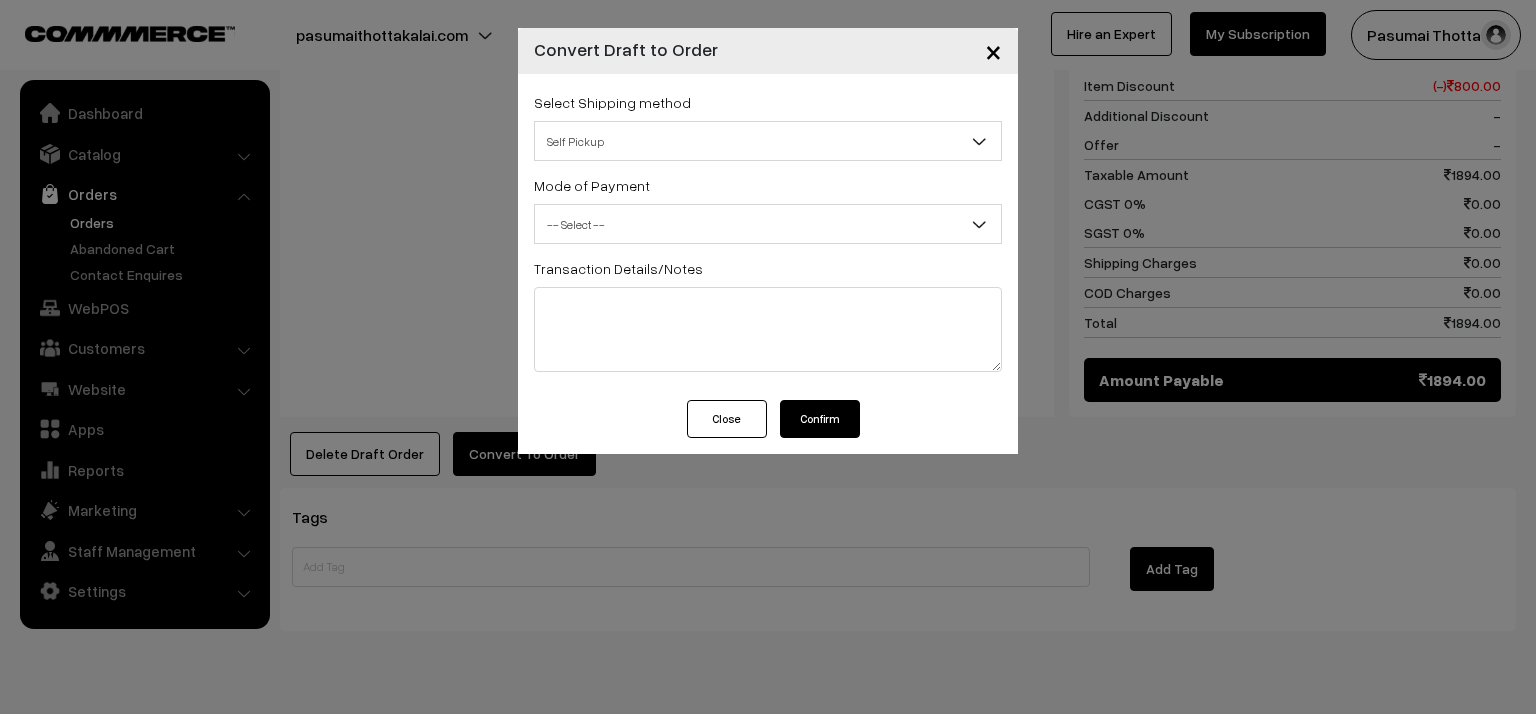 click on "Close" at bounding box center (727, 419) 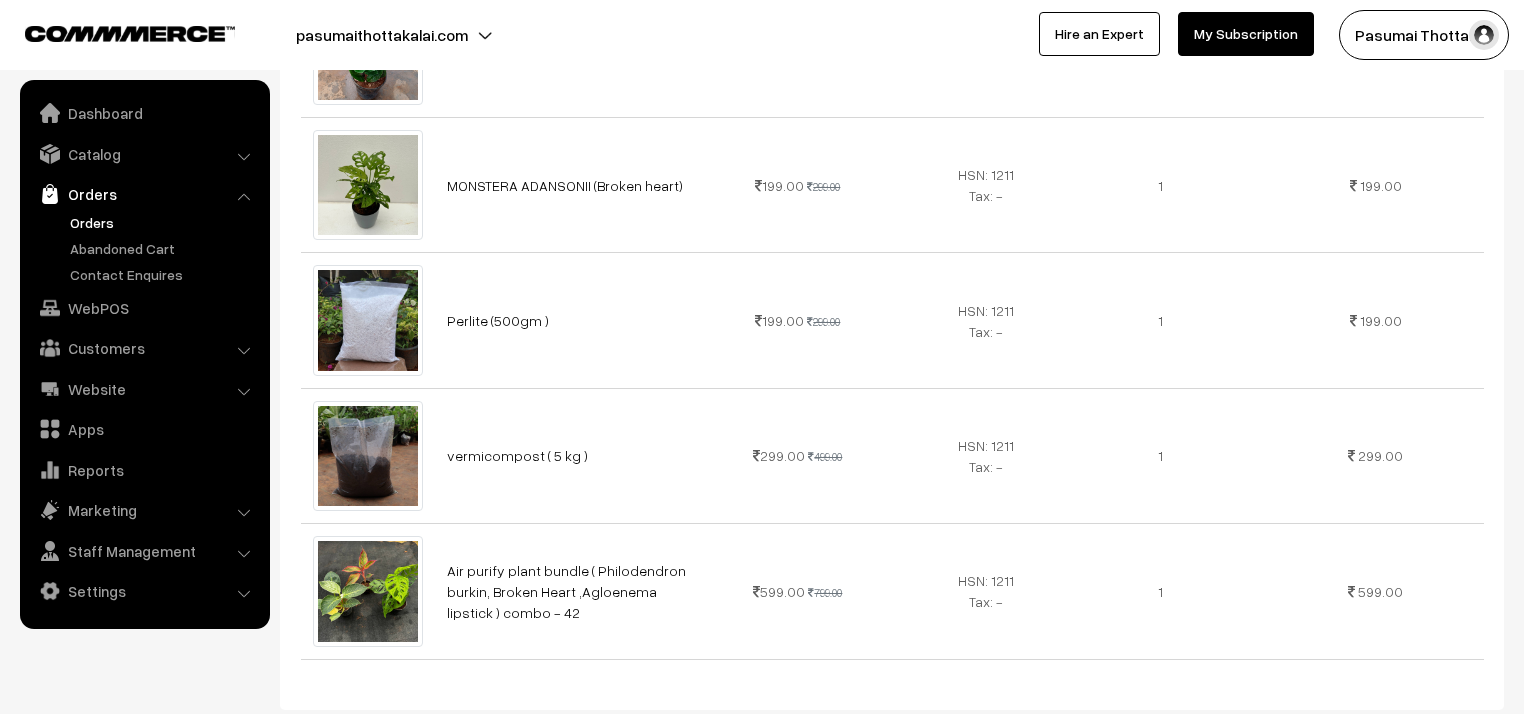 scroll, scrollTop: 400, scrollLeft: 0, axis: vertical 